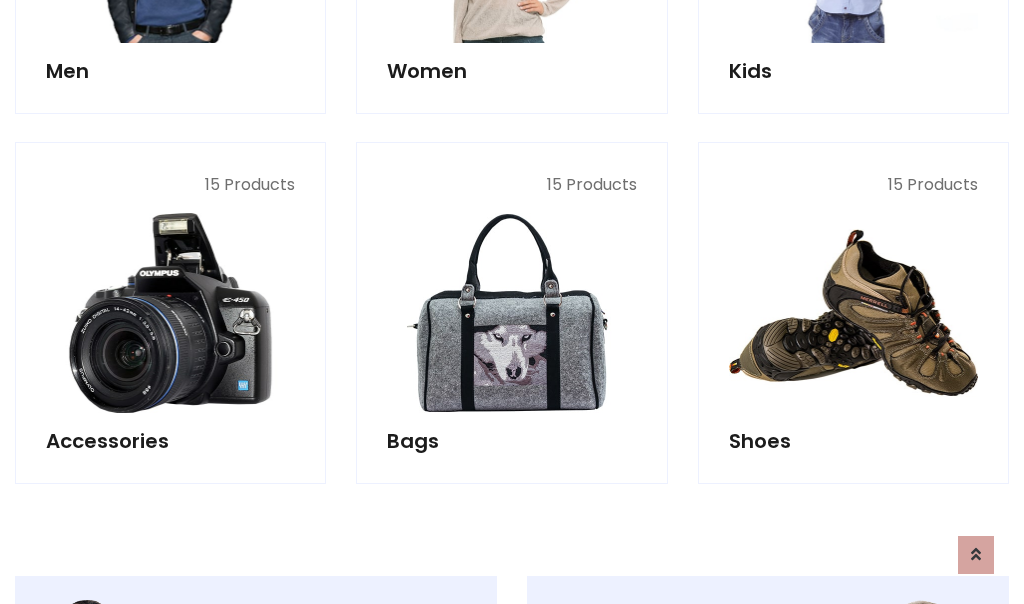 scroll, scrollTop: 853, scrollLeft: 0, axis: vertical 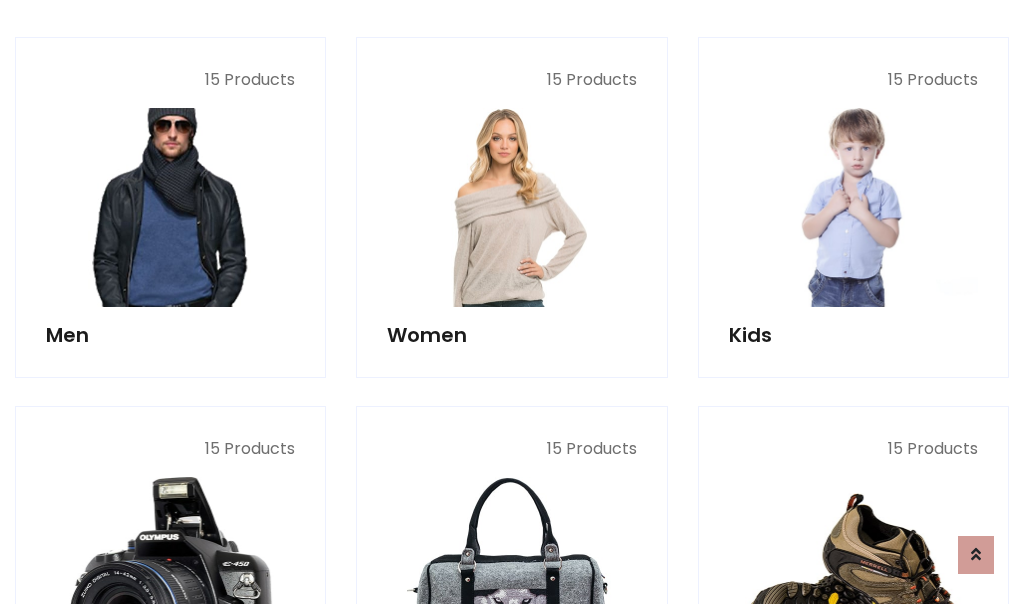 click at bounding box center [170, 207] 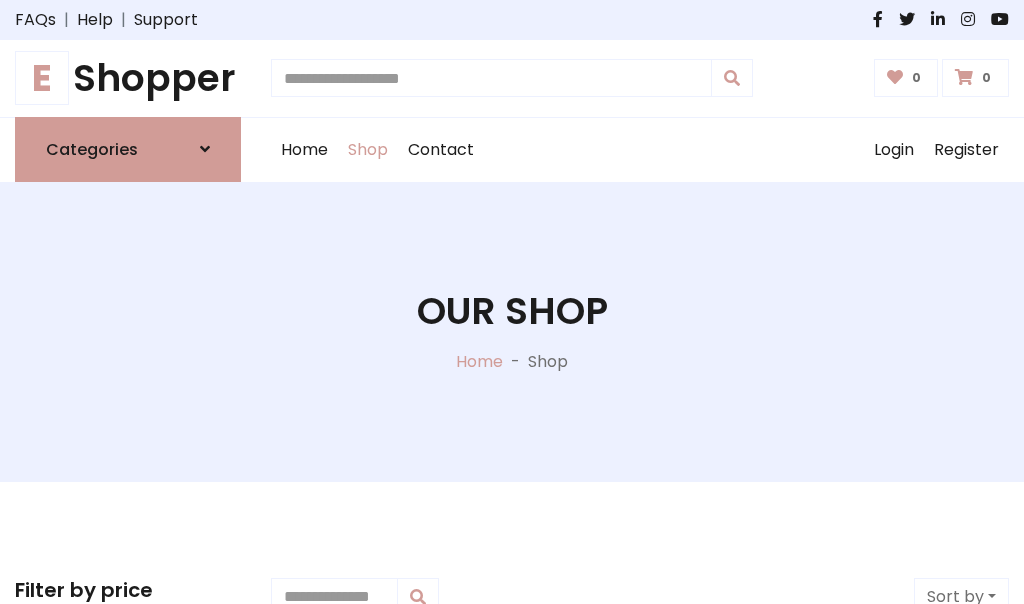scroll, scrollTop: 807, scrollLeft: 0, axis: vertical 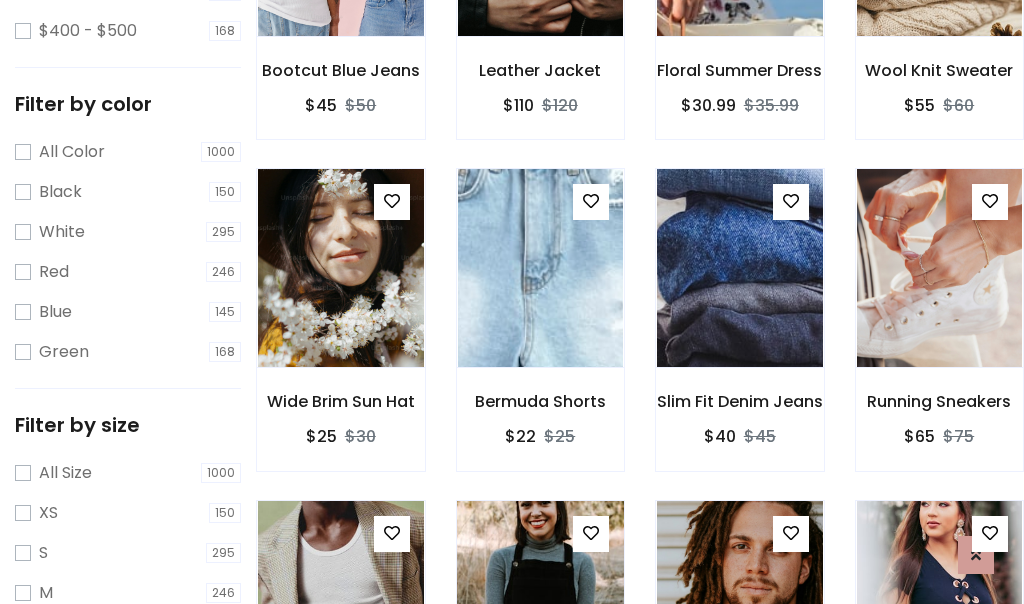 click at bounding box center [540, 600] 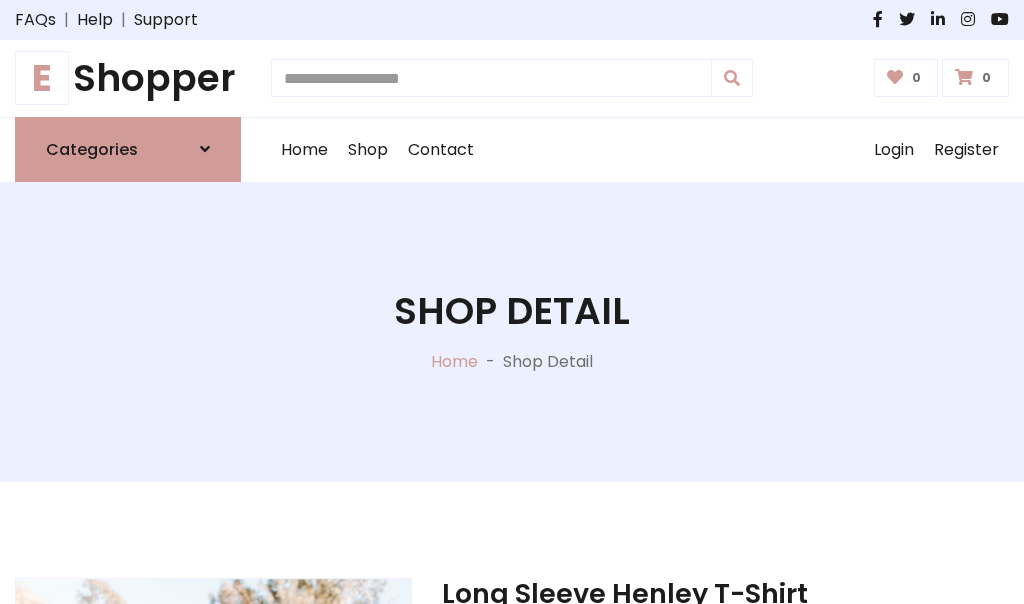 scroll, scrollTop: 0, scrollLeft: 0, axis: both 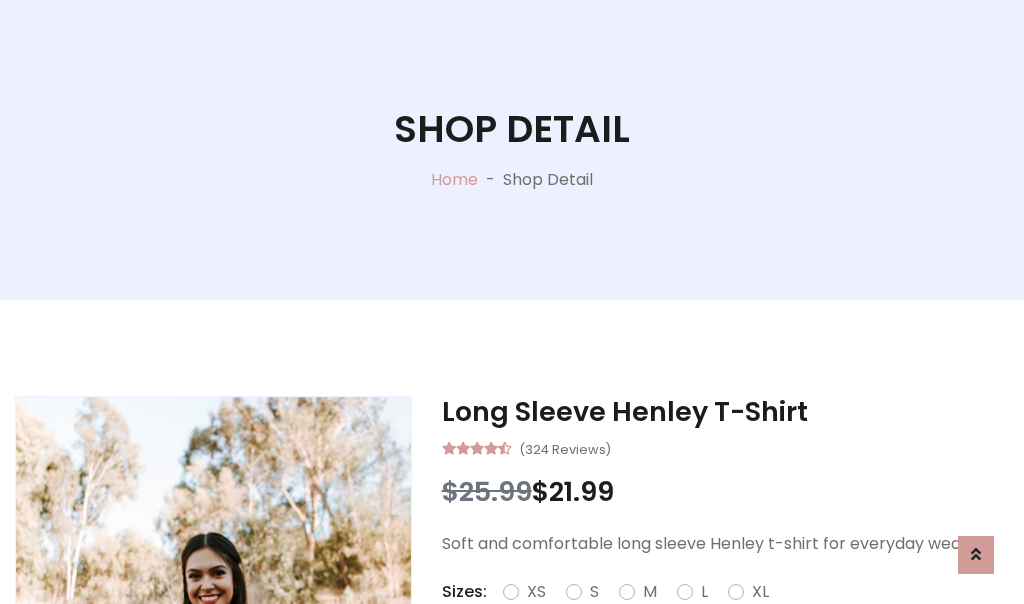 click on "Red" at bounding box center [732, 616] 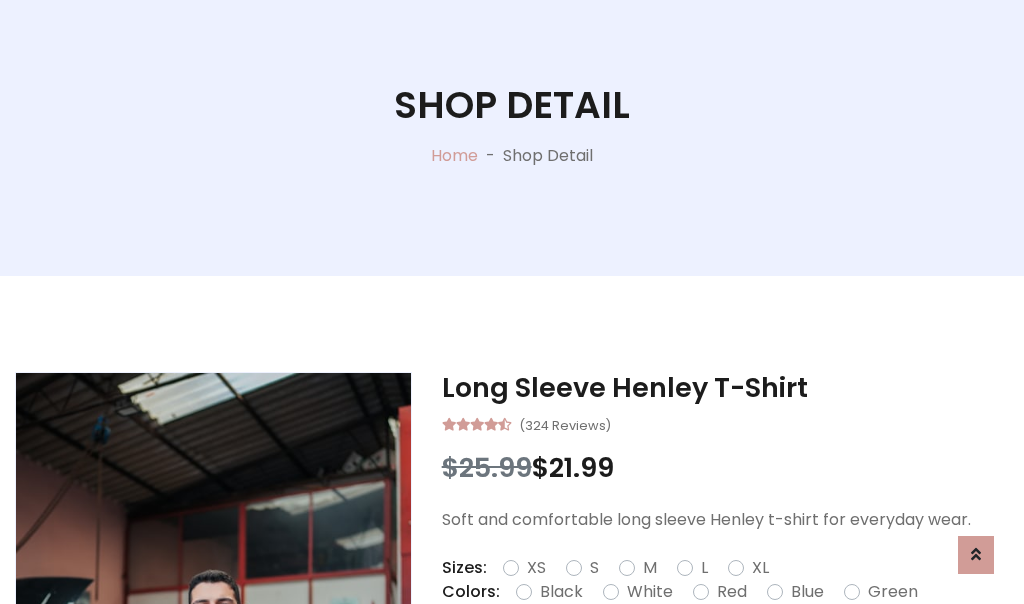 click on "Add To Cart" at bounding box center (663, 655) 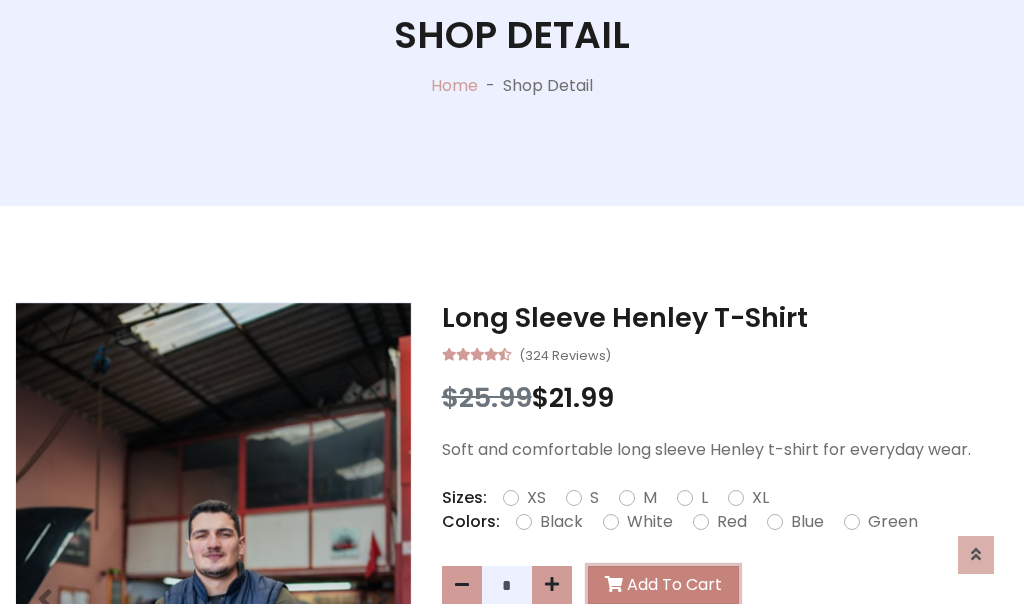 scroll, scrollTop: 0, scrollLeft: 0, axis: both 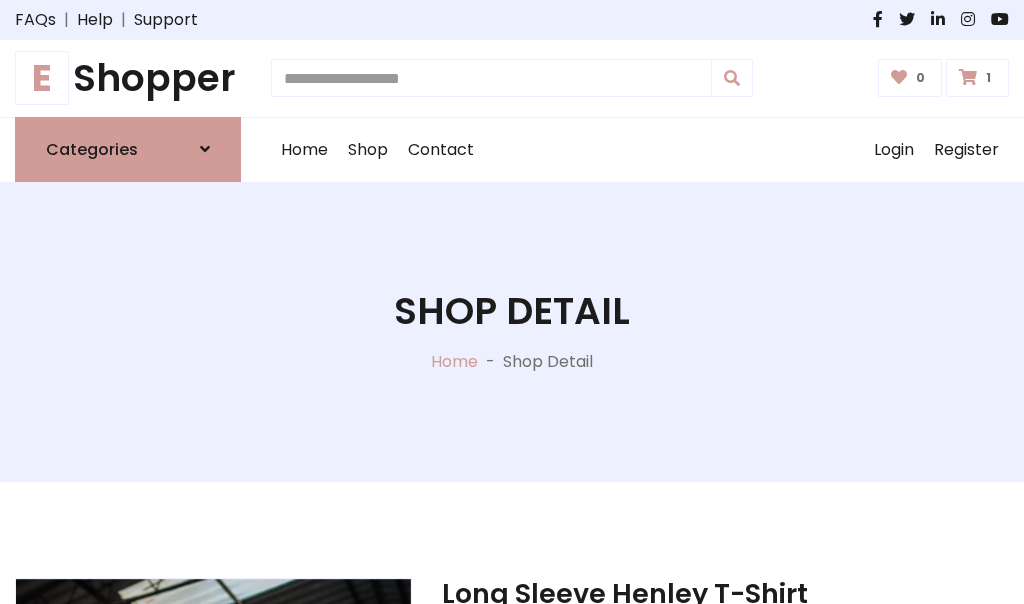 click at bounding box center (968, 77) 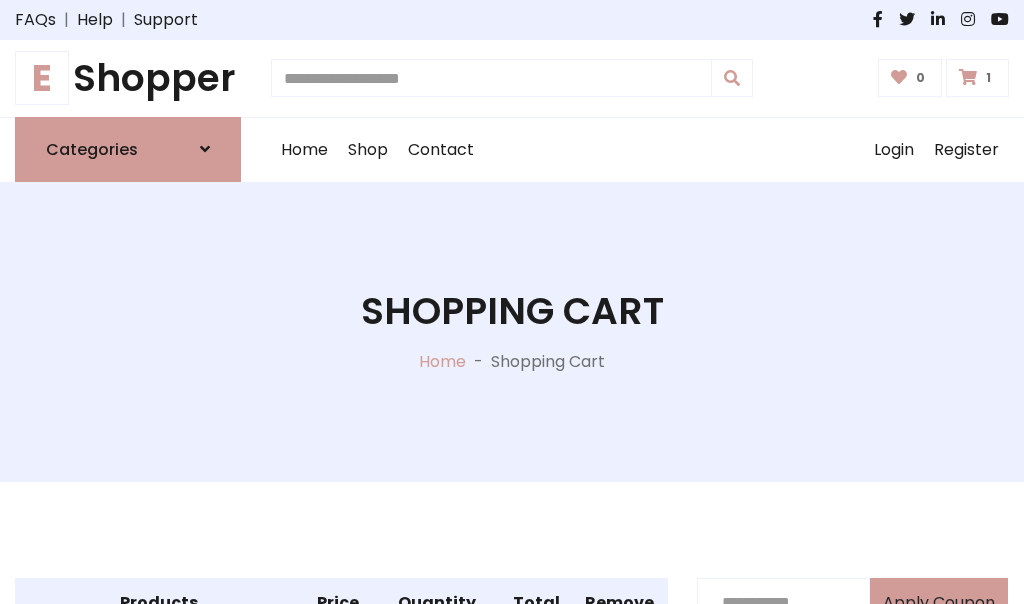 scroll, scrollTop: 474, scrollLeft: 0, axis: vertical 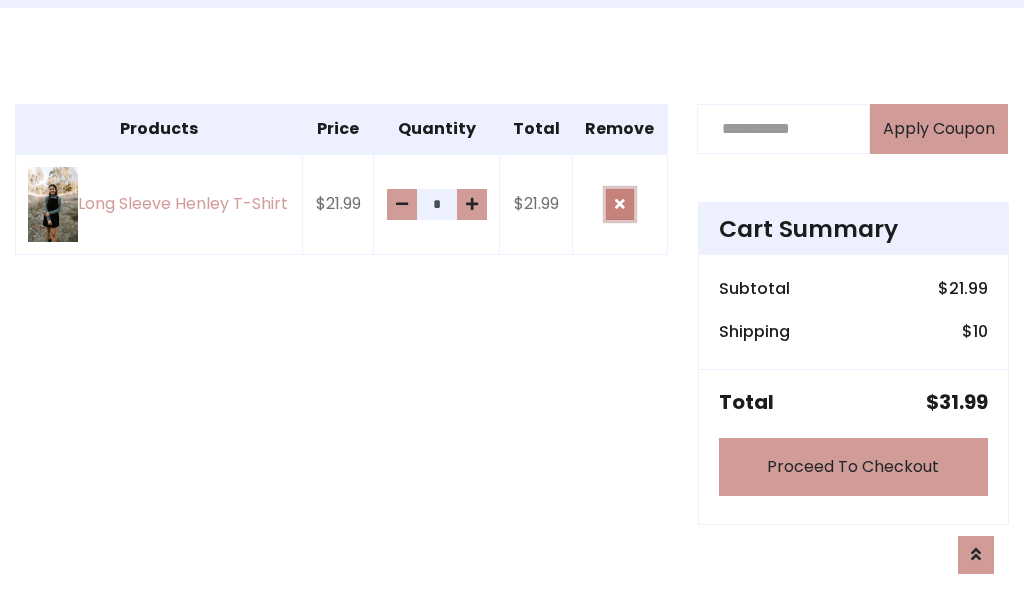 click at bounding box center [620, 204] 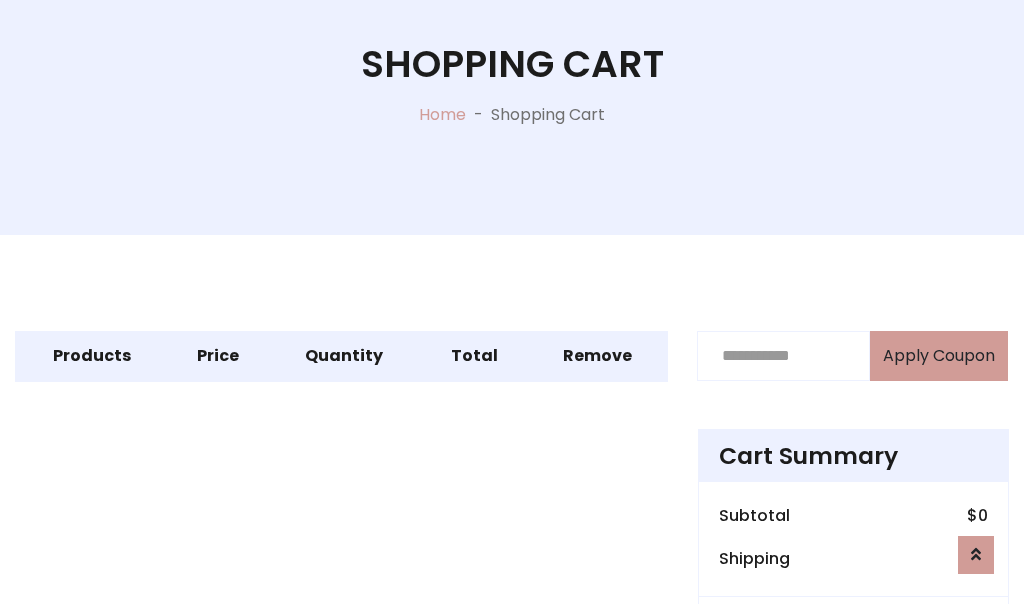scroll, scrollTop: 366, scrollLeft: 0, axis: vertical 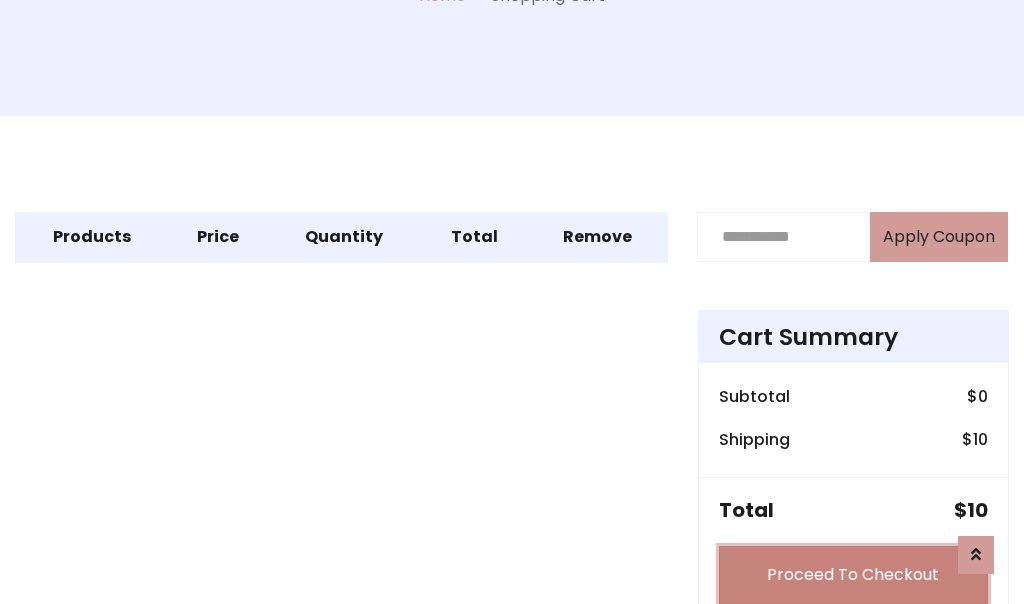 click on "Proceed To Checkout" at bounding box center (853, 575) 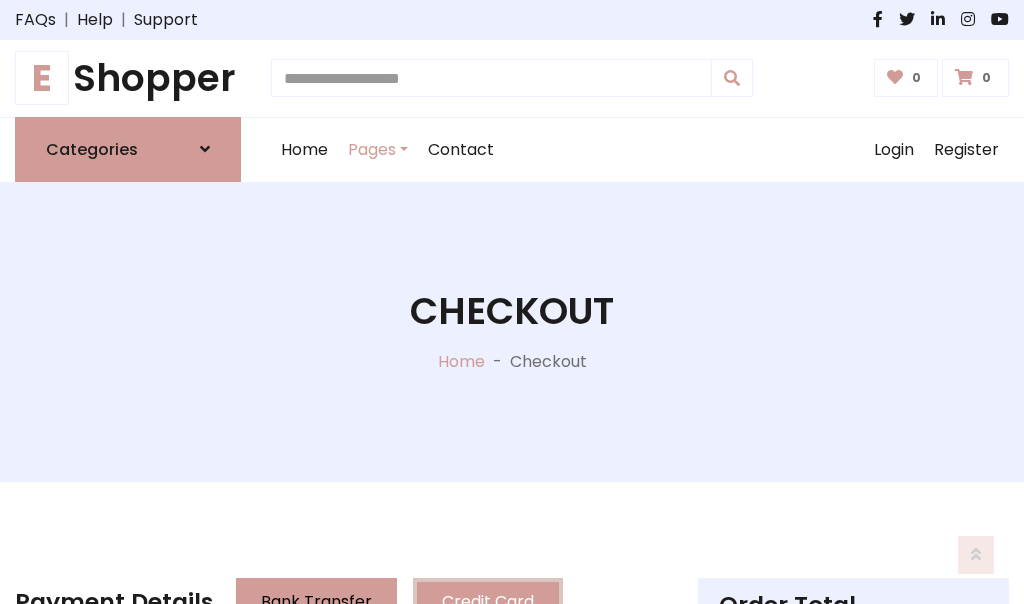 scroll, scrollTop: 137, scrollLeft: 0, axis: vertical 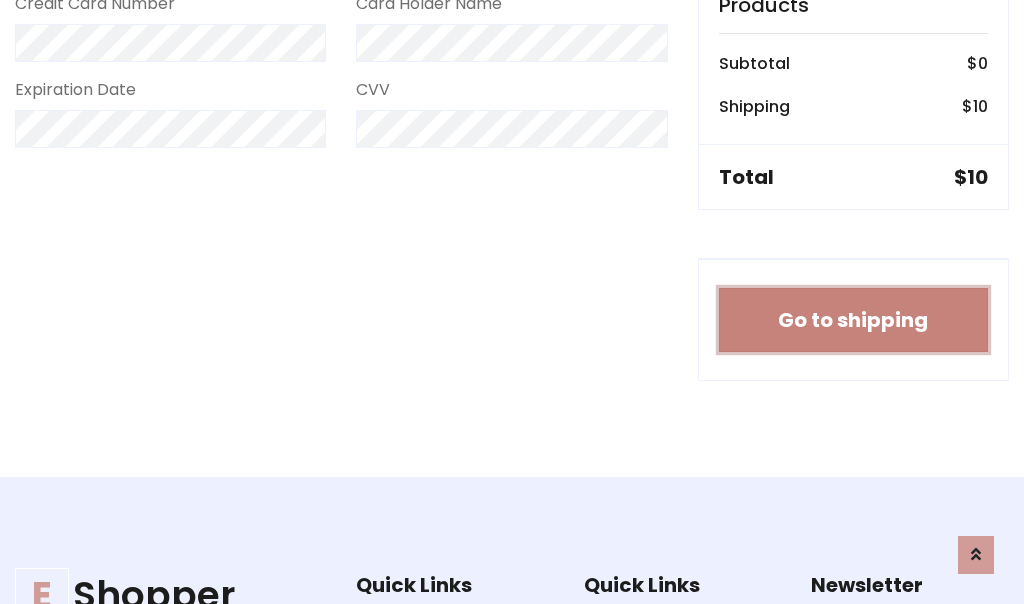 click on "Go to shipping" at bounding box center (853, 320) 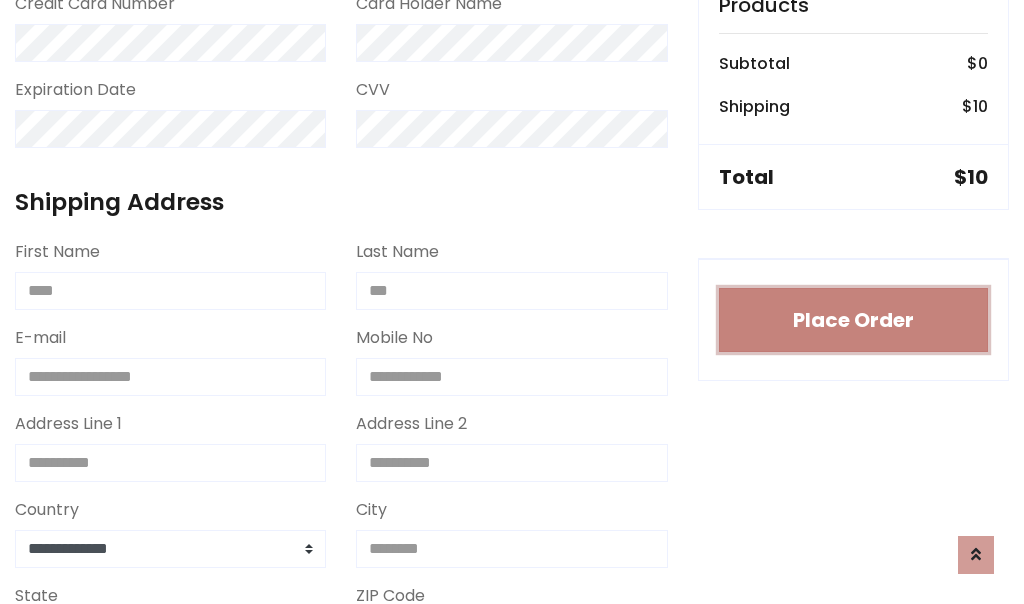 type 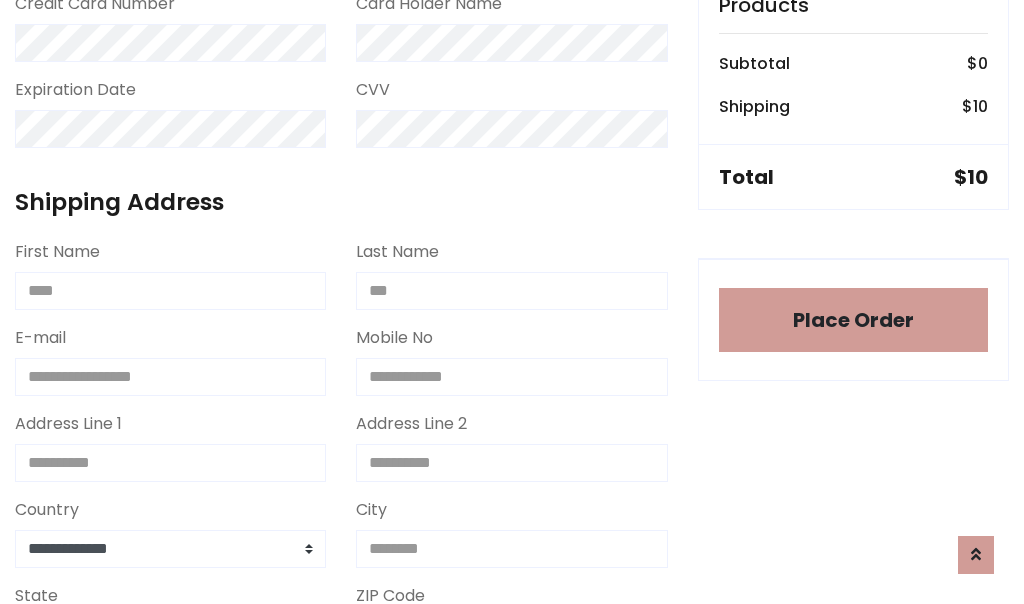 scroll, scrollTop: 1216, scrollLeft: 0, axis: vertical 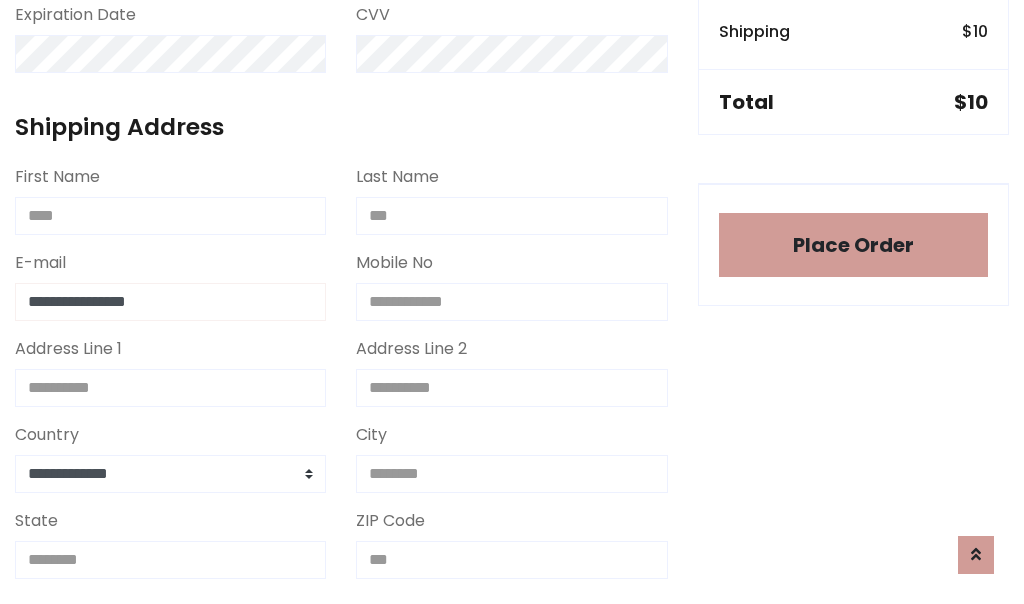 type on "**********" 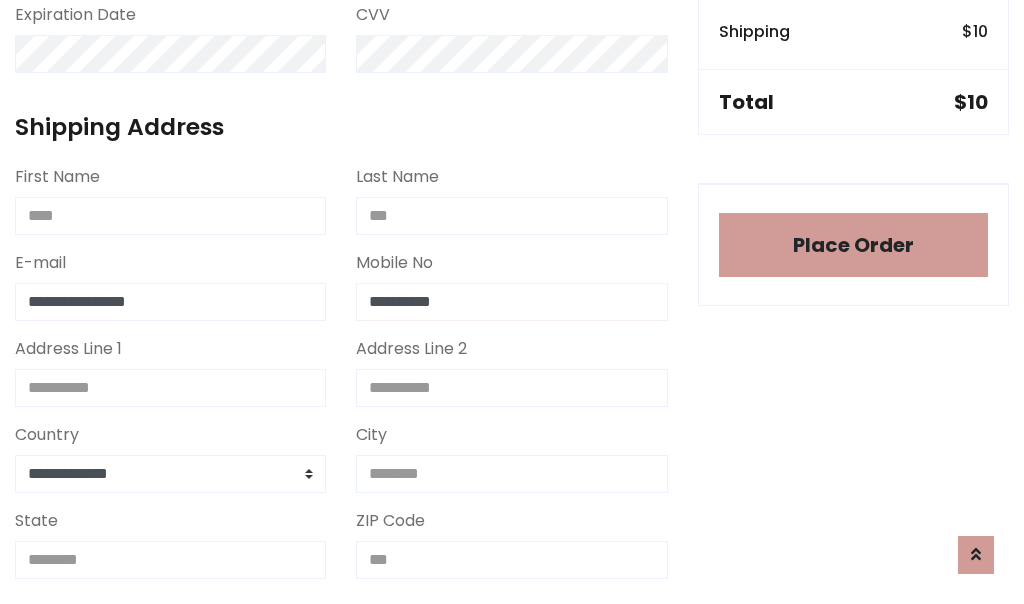 type on "**********" 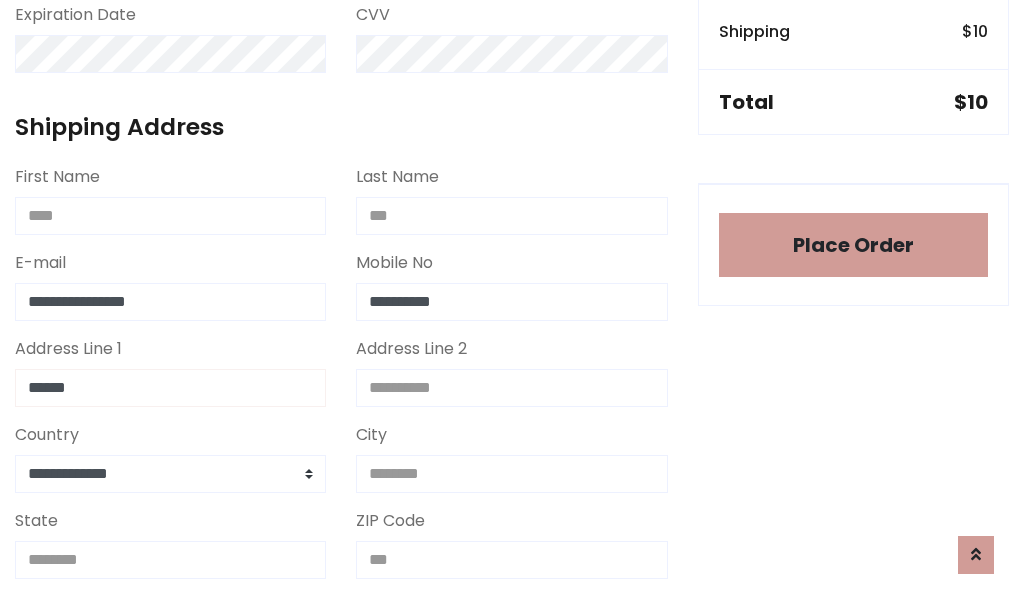 type on "******" 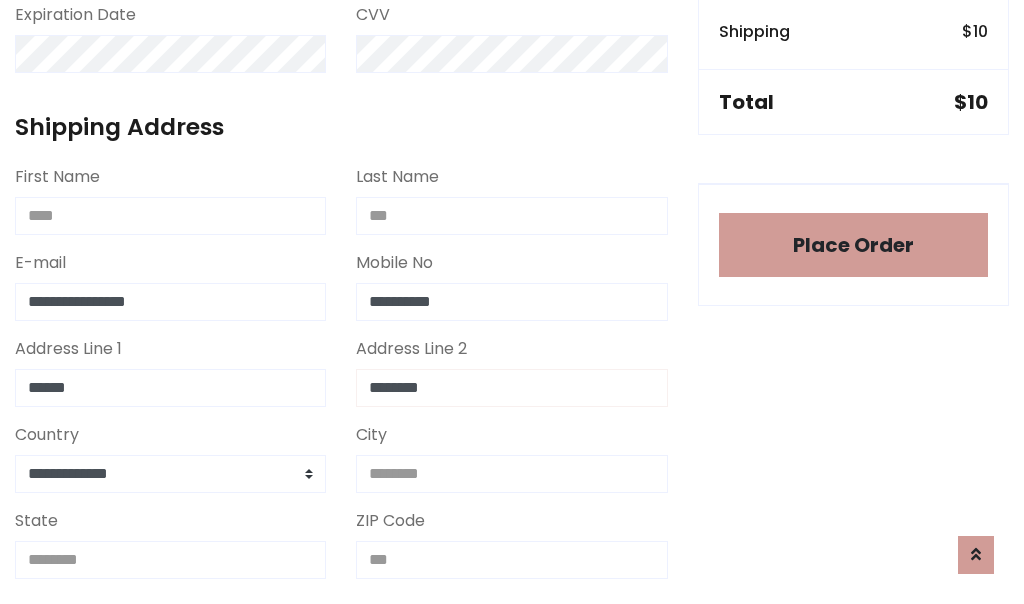 type on "********" 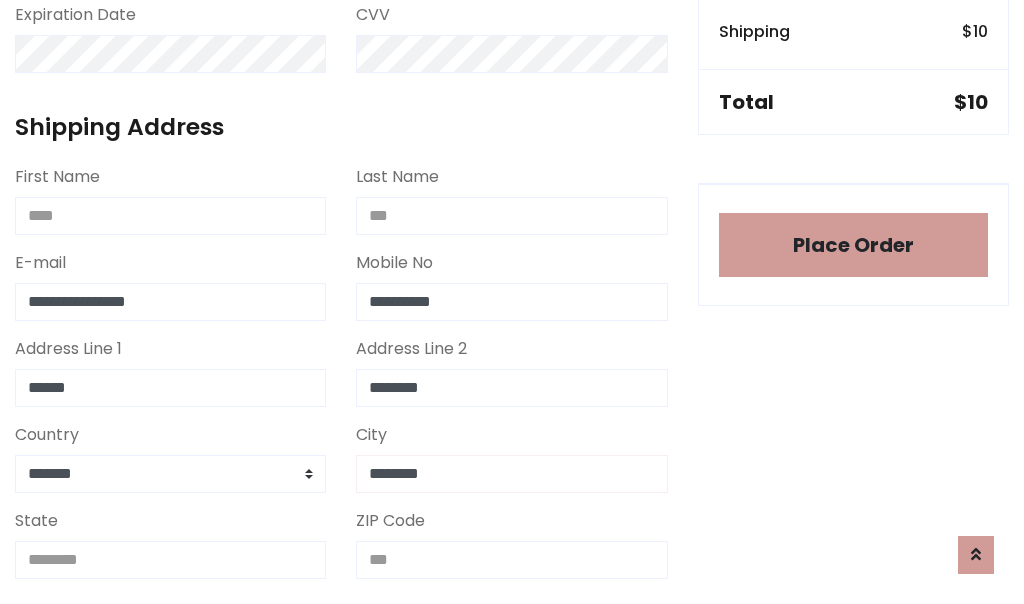 type on "********" 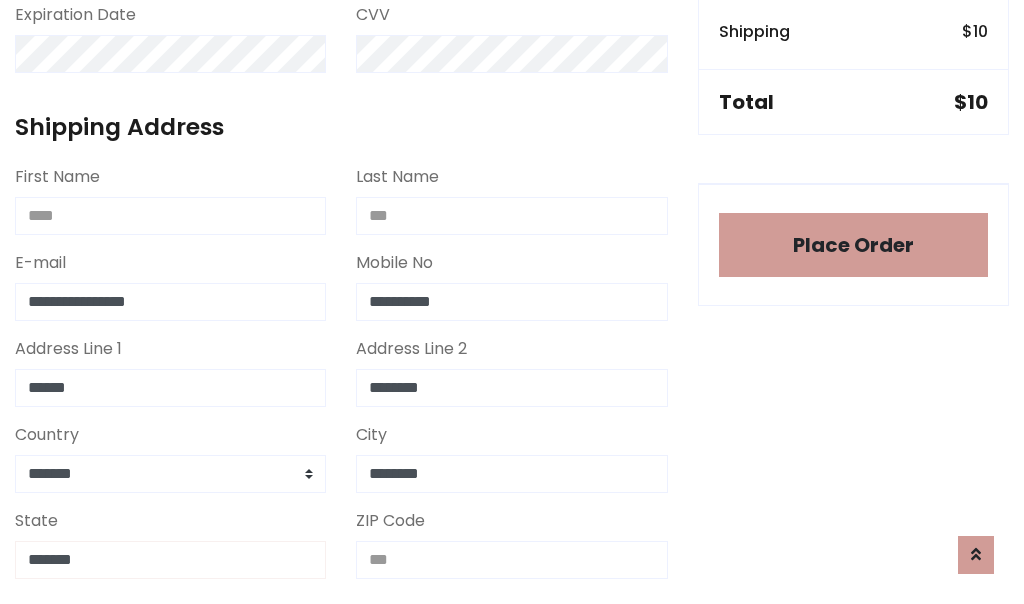 type on "*******" 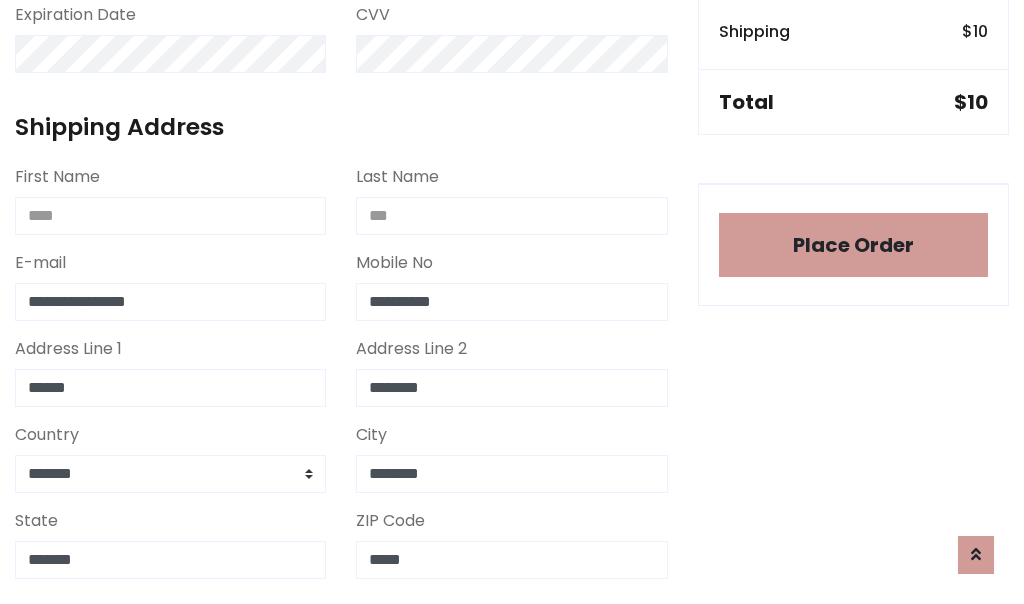 scroll, scrollTop: 403, scrollLeft: 0, axis: vertical 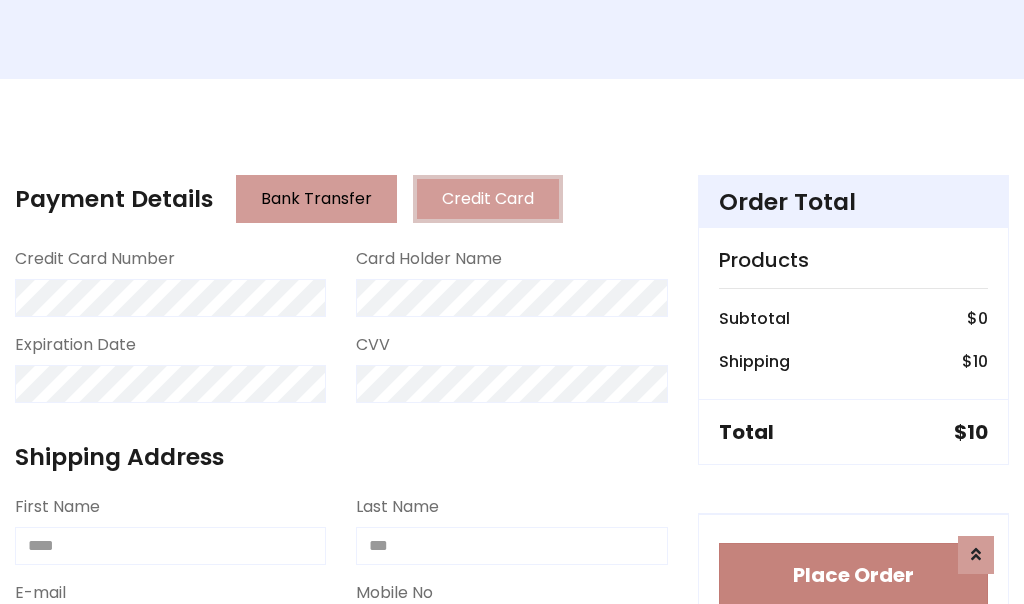 type on "*****" 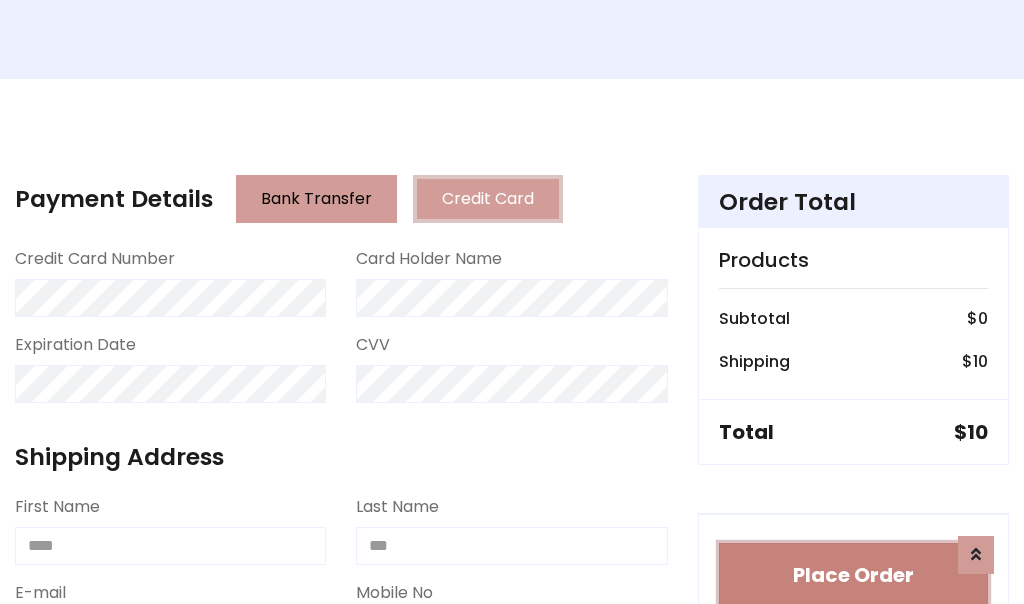 click on "Place Order" at bounding box center [853, 575] 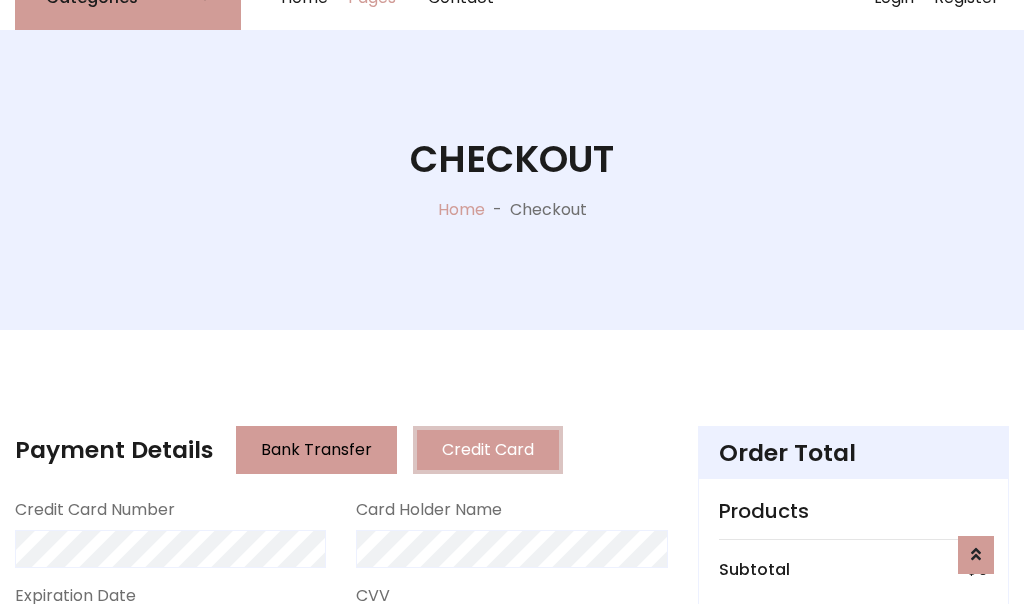 scroll, scrollTop: 0, scrollLeft: 0, axis: both 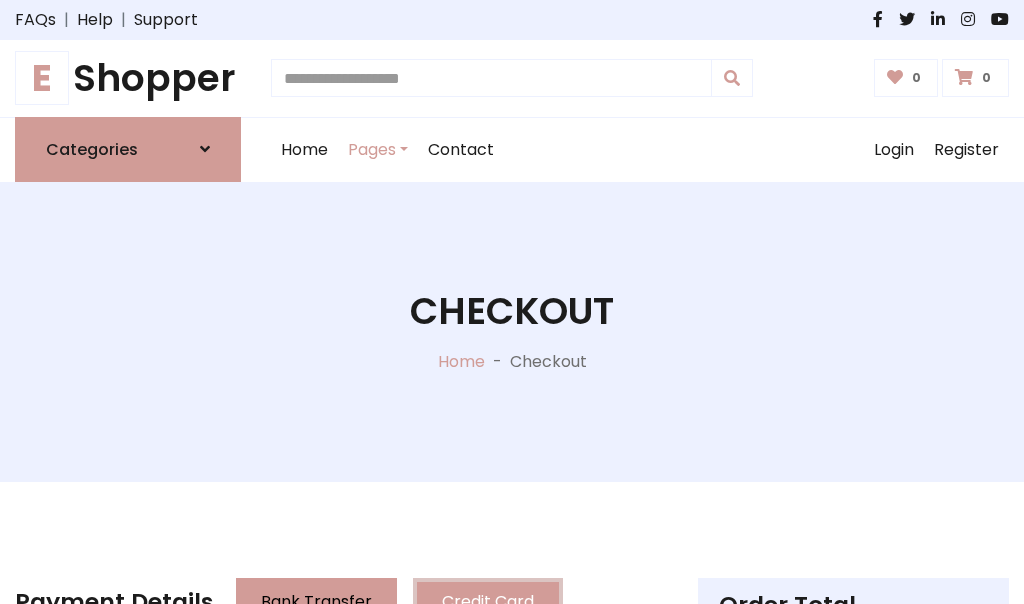 click on "E Shopper" at bounding box center (128, 78) 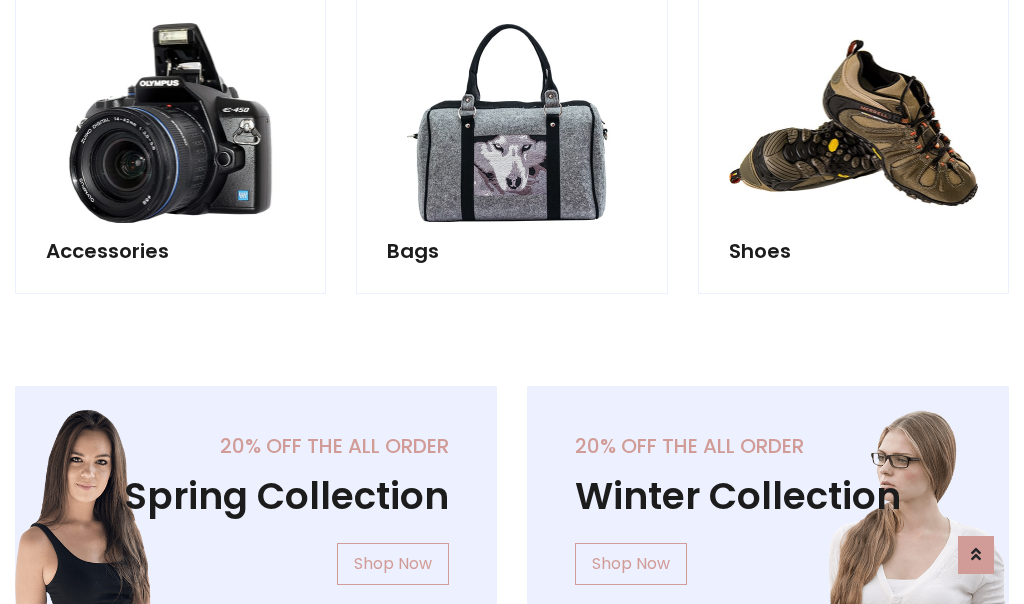scroll, scrollTop: 770, scrollLeft: 0, axis: vertical 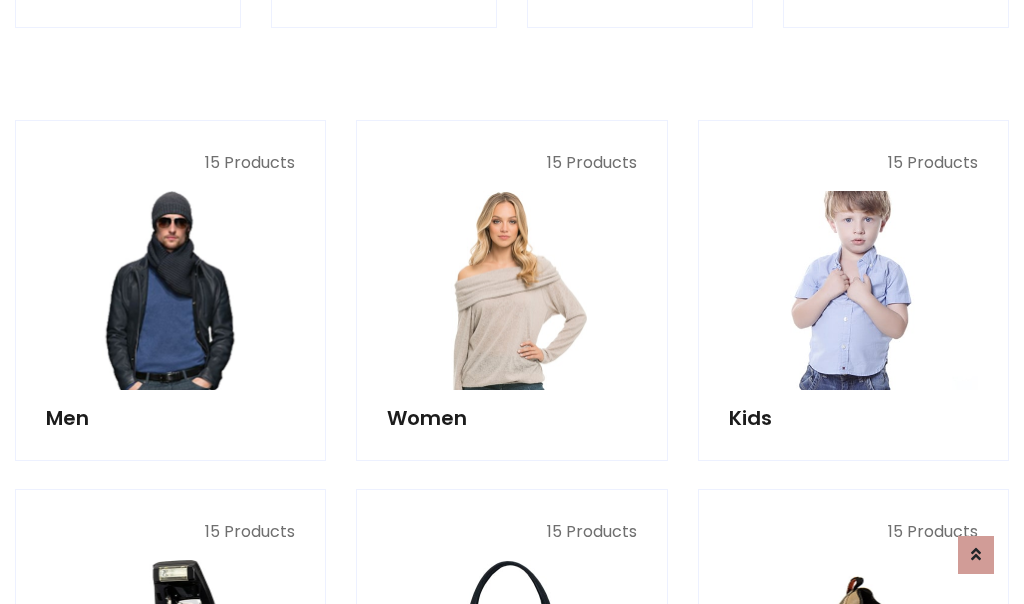 click at bounding box center [853, 290] 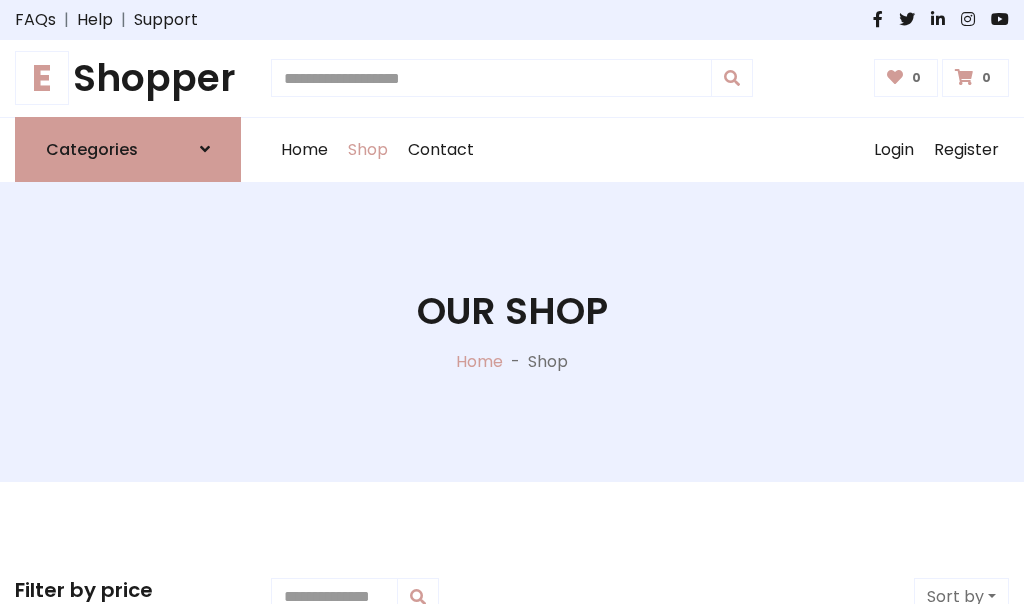 scroll, scrollTop: 549, scrollLeft: 0, axis: vertical 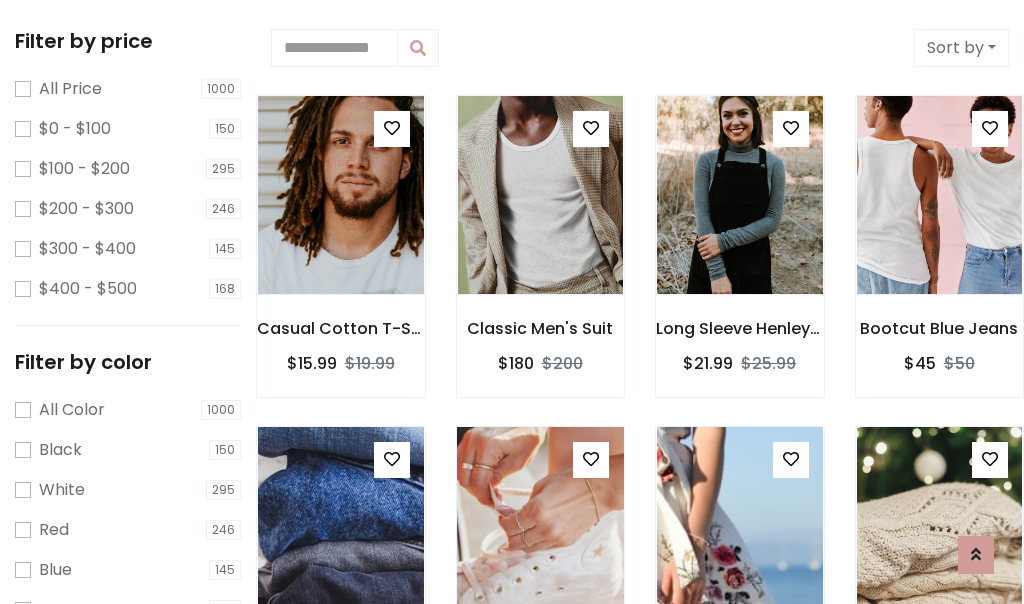 click at bounding box center (392, 128) 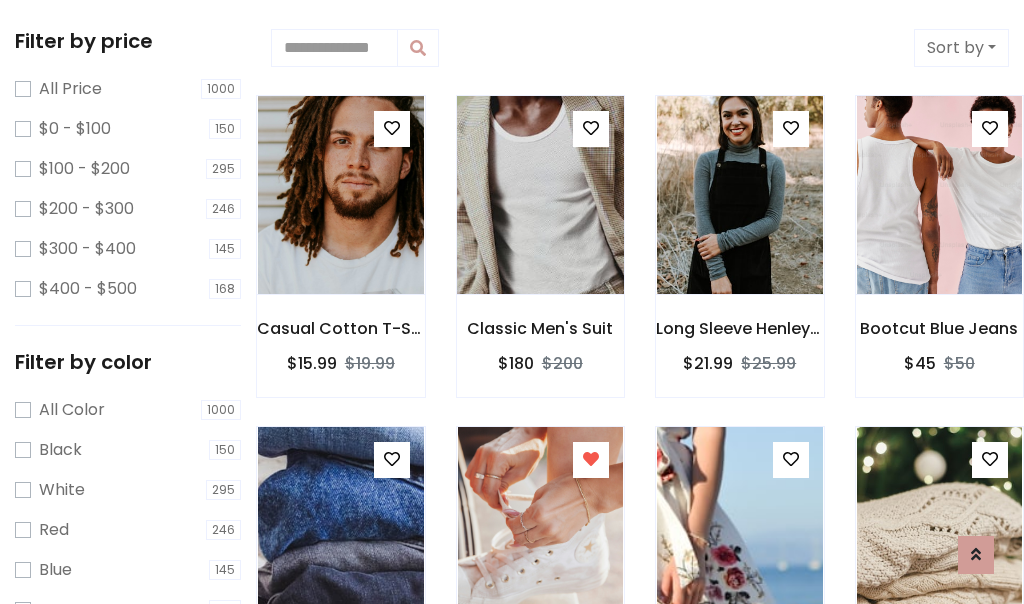 click at bounding box center [540, 195] 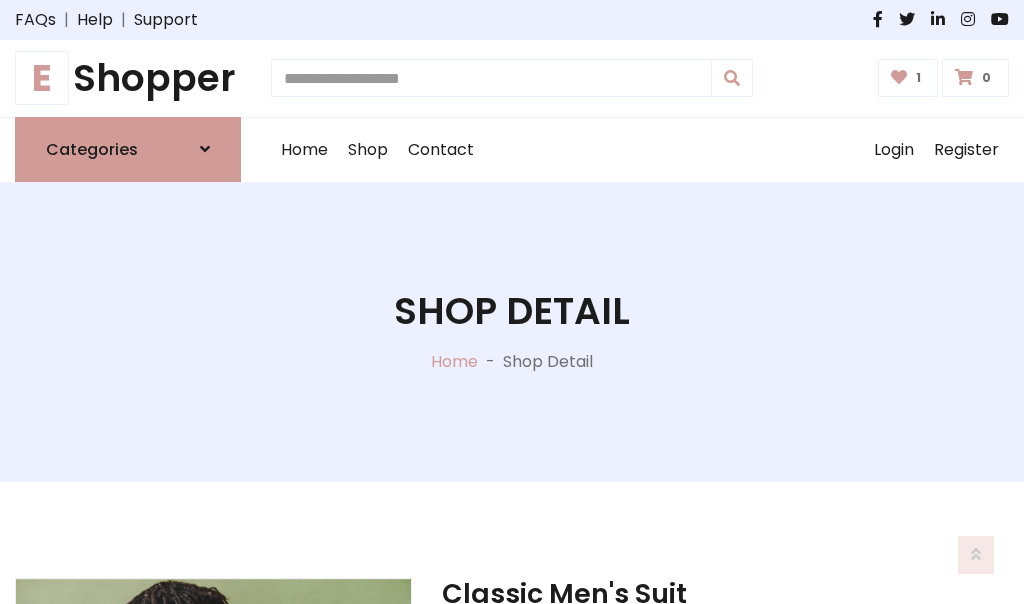 scroll, scrollTop: 262, scrollLeft: 0, axis: vertical 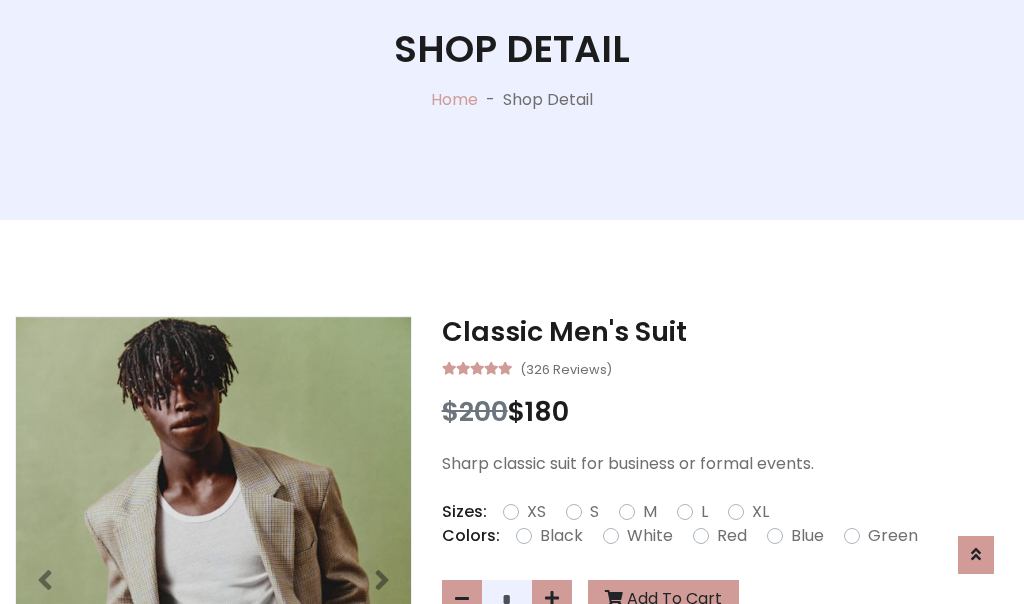 click on "XL" at bounding box center (760, 512) 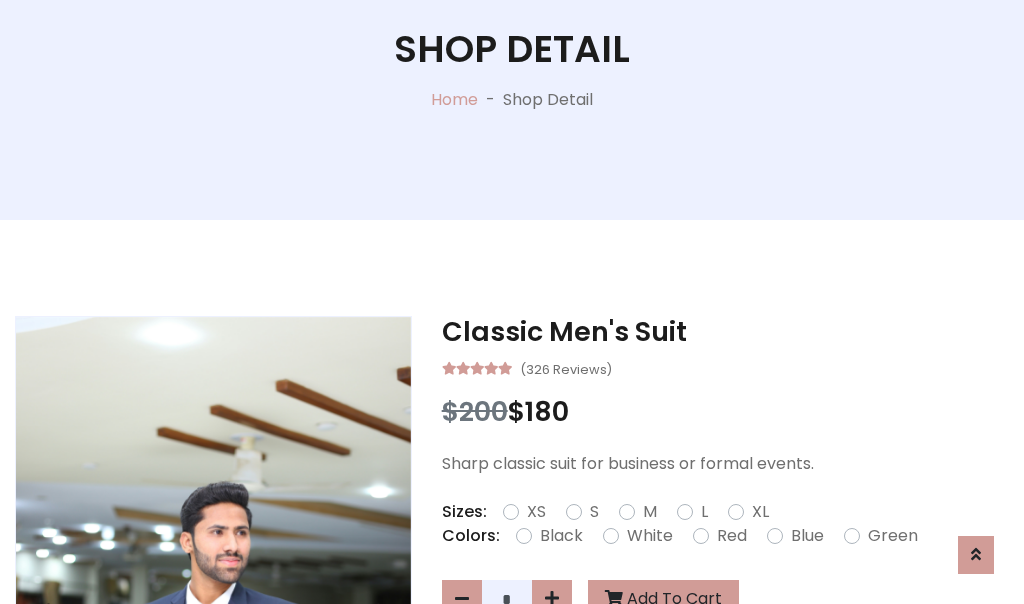 click on "Black" at bounding box center [561, 536] 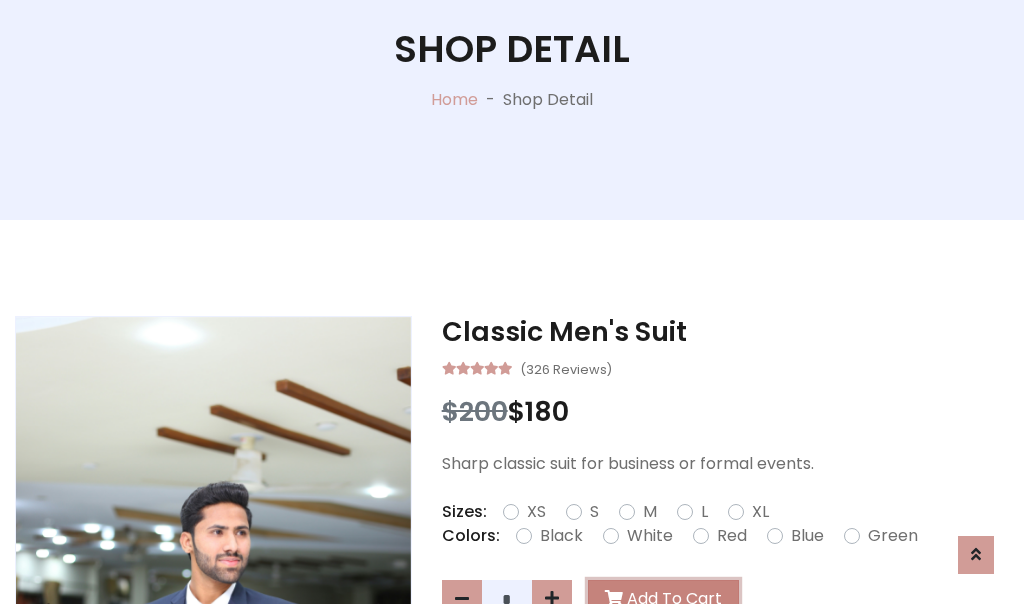 click on "Add To Cart" at bounding box center [663, 599] 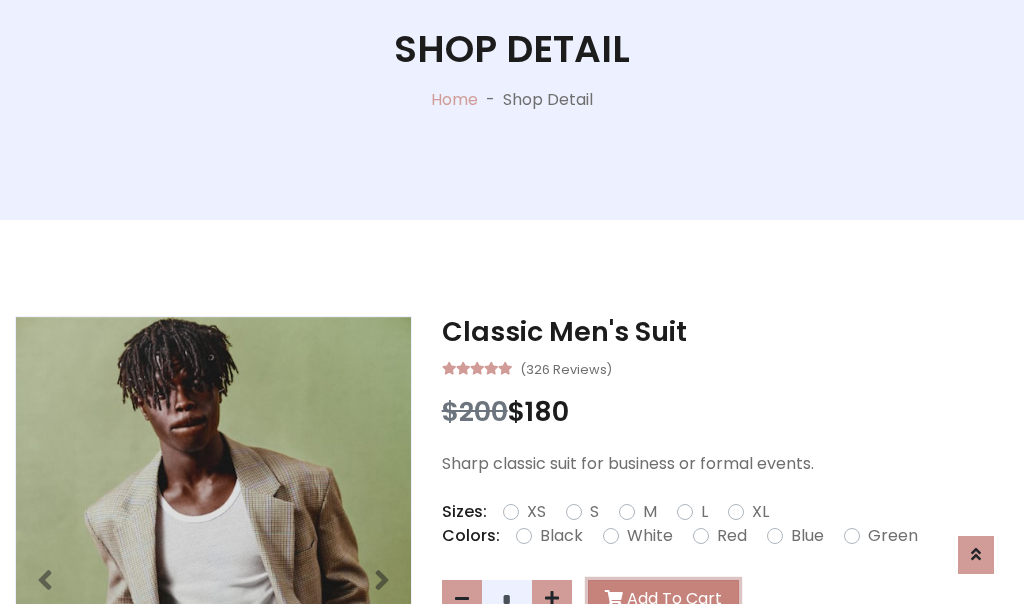 scroll, scrollTop: 0, scrollLeft: 0, axis: both 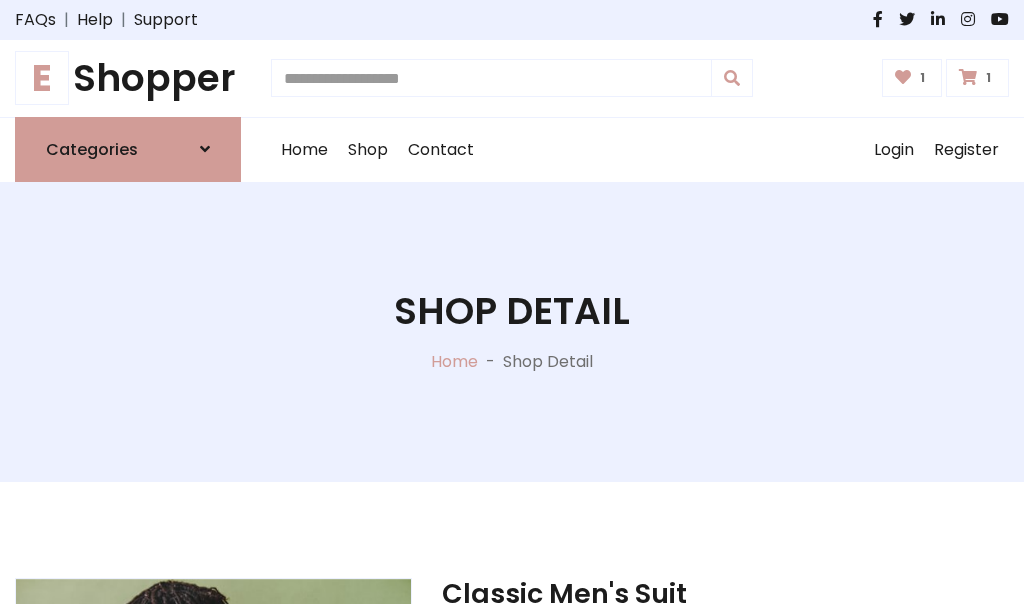click at bounding box center [968, 77] 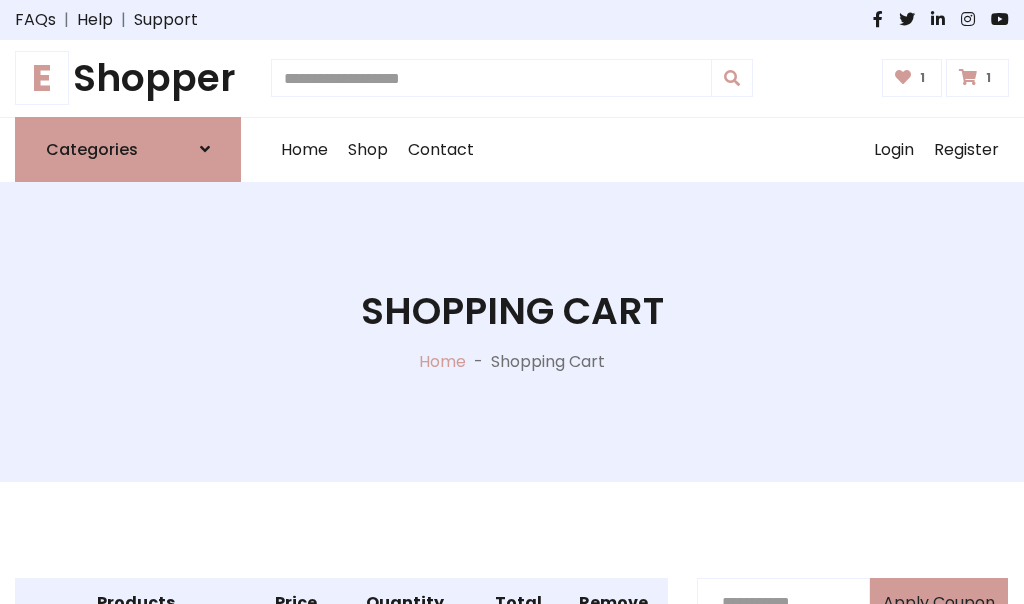 scroll, scrollTop: 570, scrollLeft: 0, axis: vertical 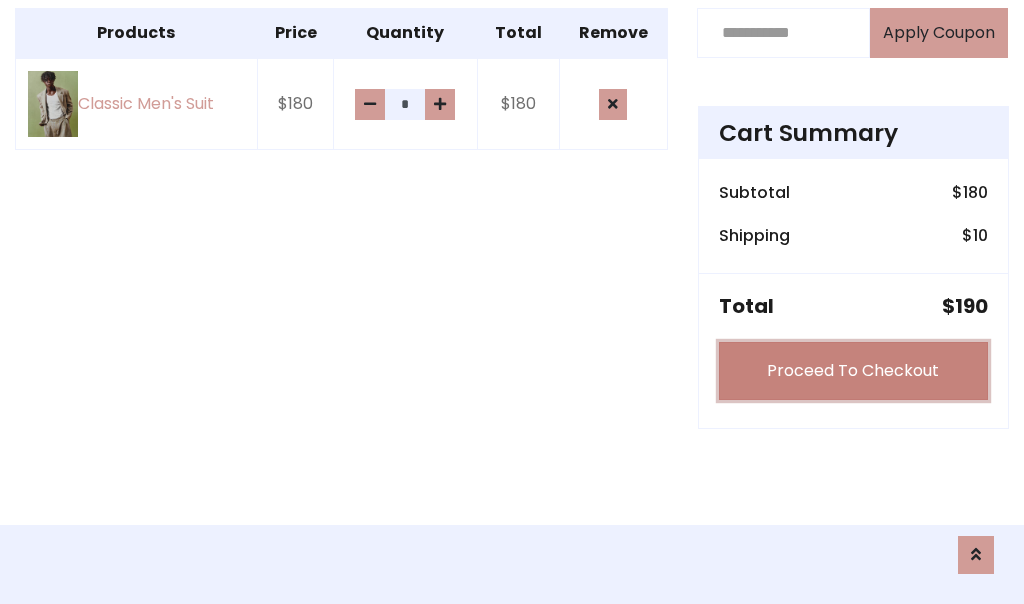 click on "Proceed To Checkout" at bounding box center (853, 371) 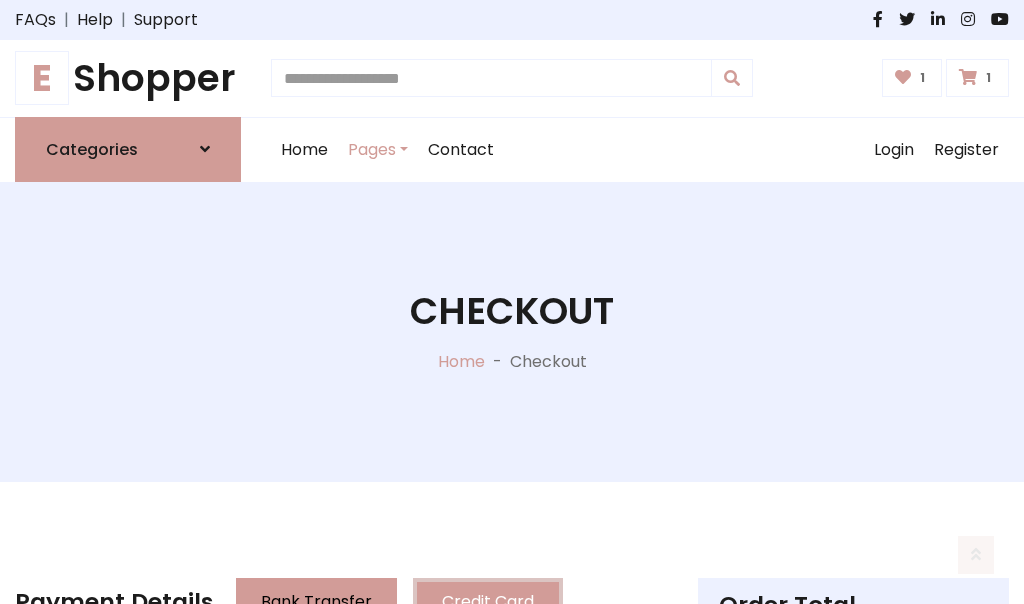 scroll, scrollTop: 201, scrollLeft: 0, axis: vertical 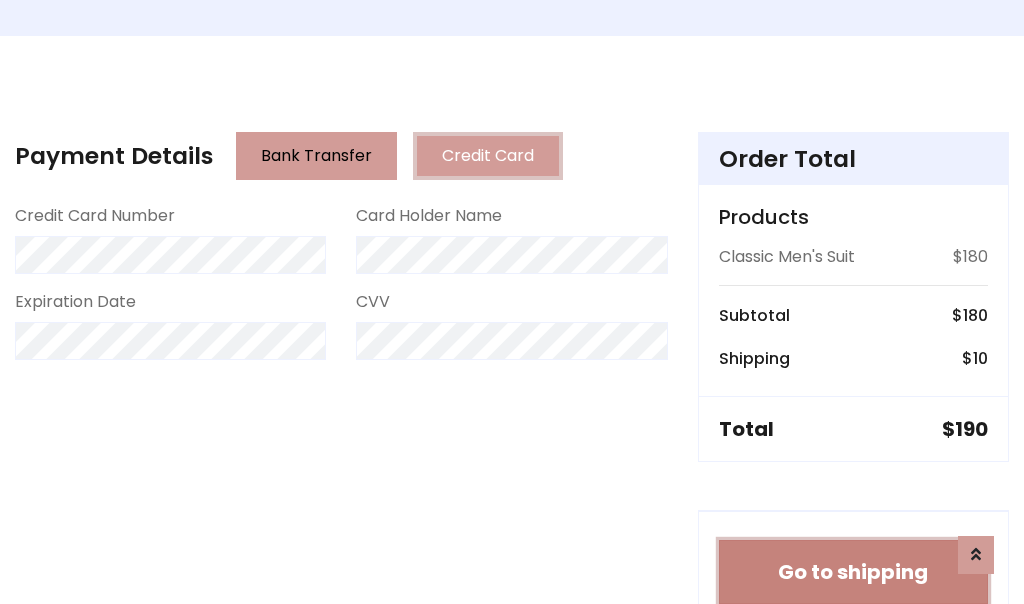 click on "Go to shipping" at bounding box center (853, 572) 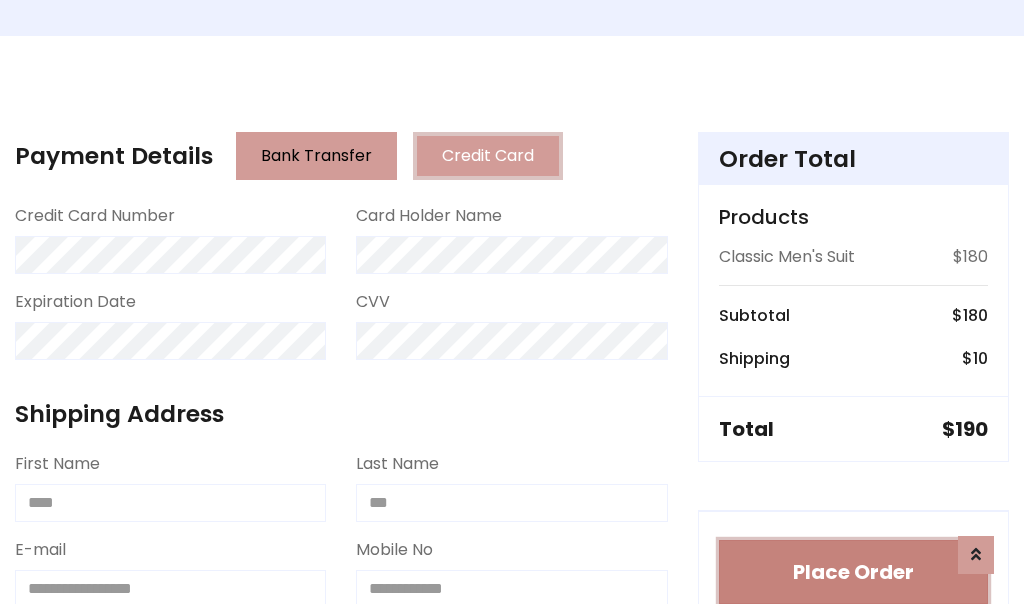 type 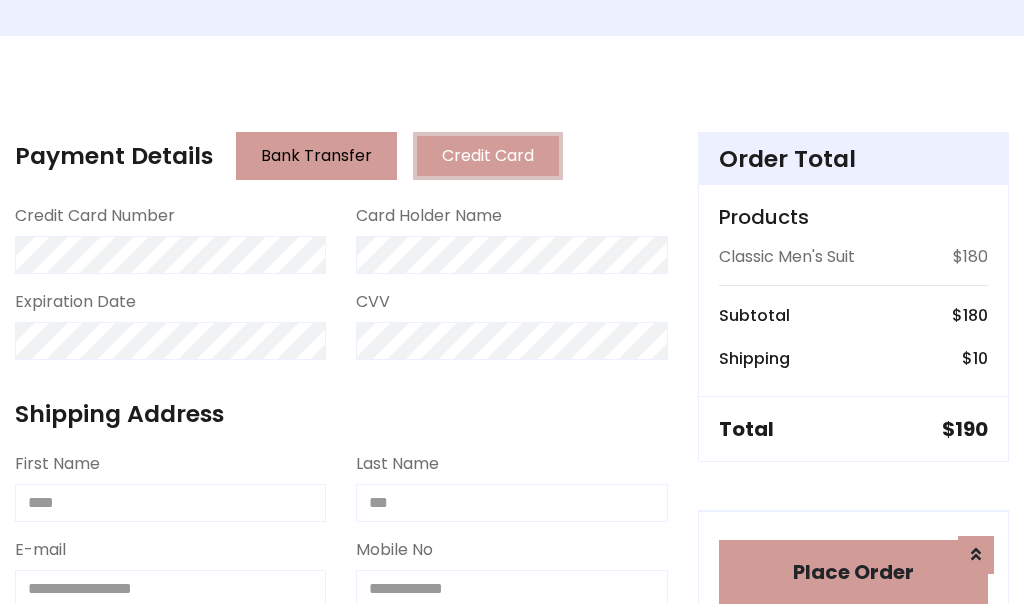 scroll, scrollTop: 1216, scrollLeft: 0, axis: vertical 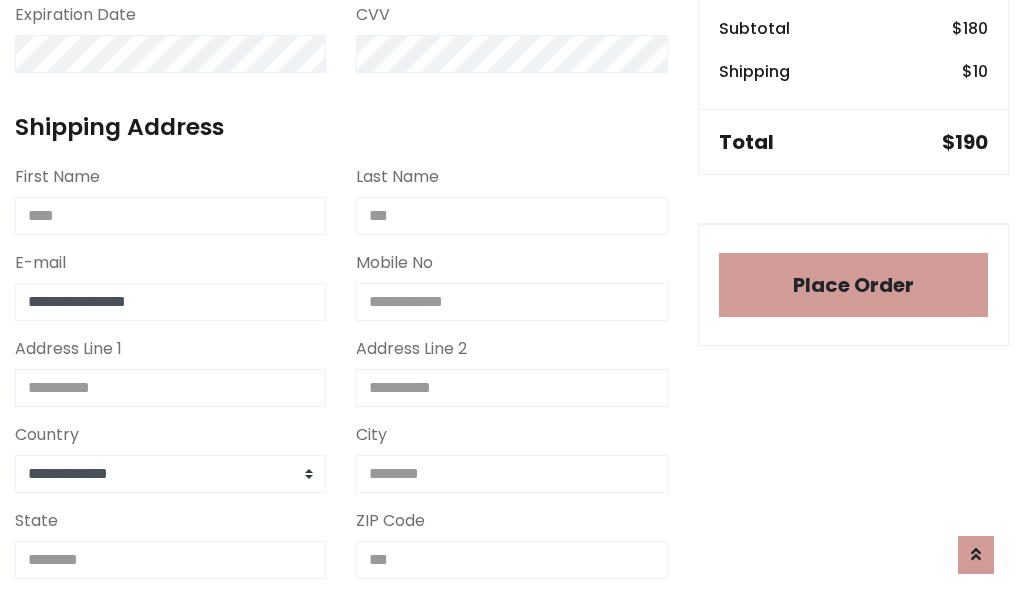 type on "**********" 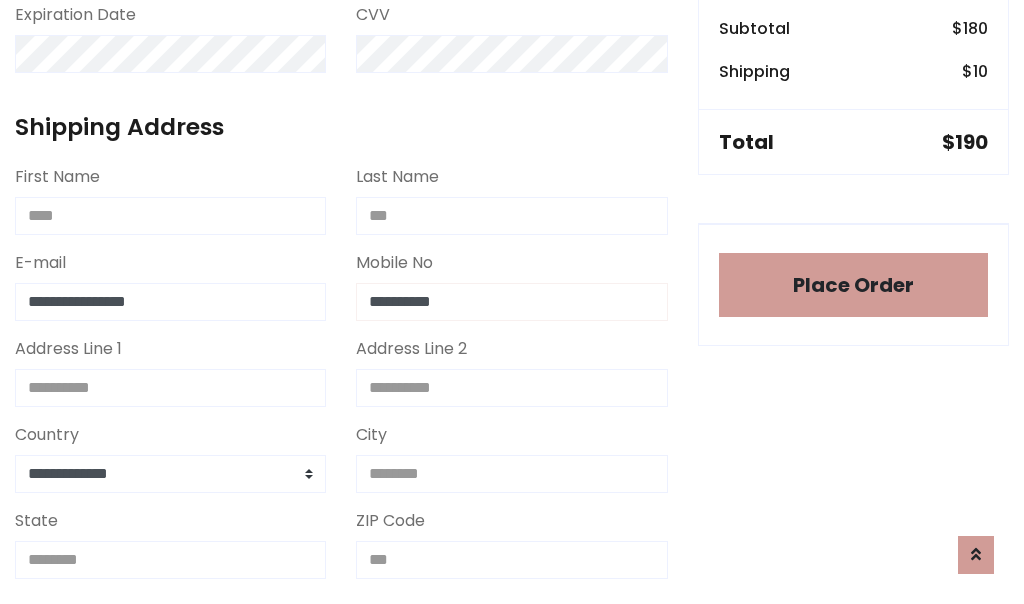 scroll, scrollTop: 573, scrollLeft: 0, axis: vertical 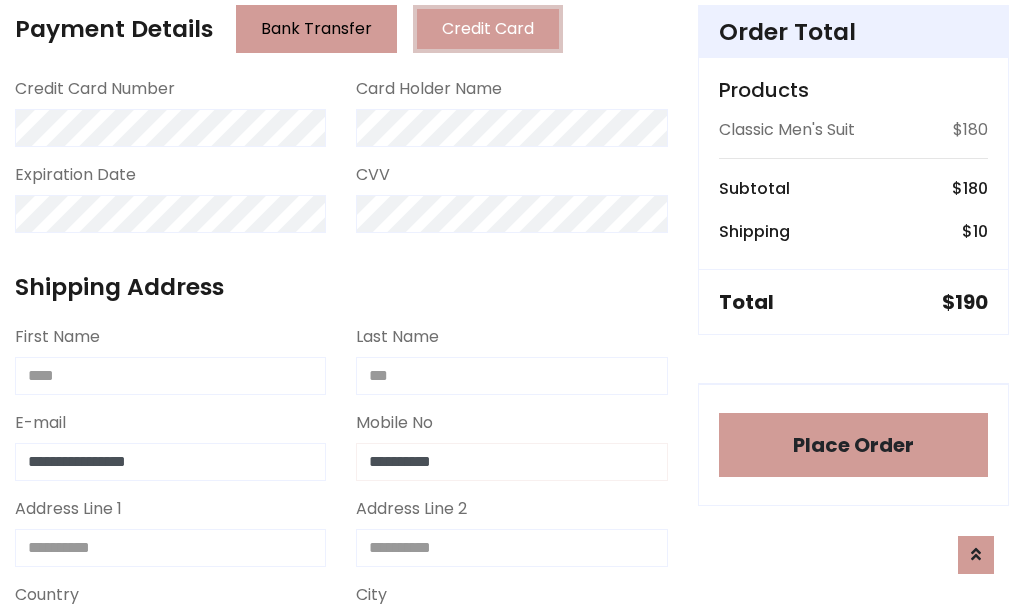 type on "**********" 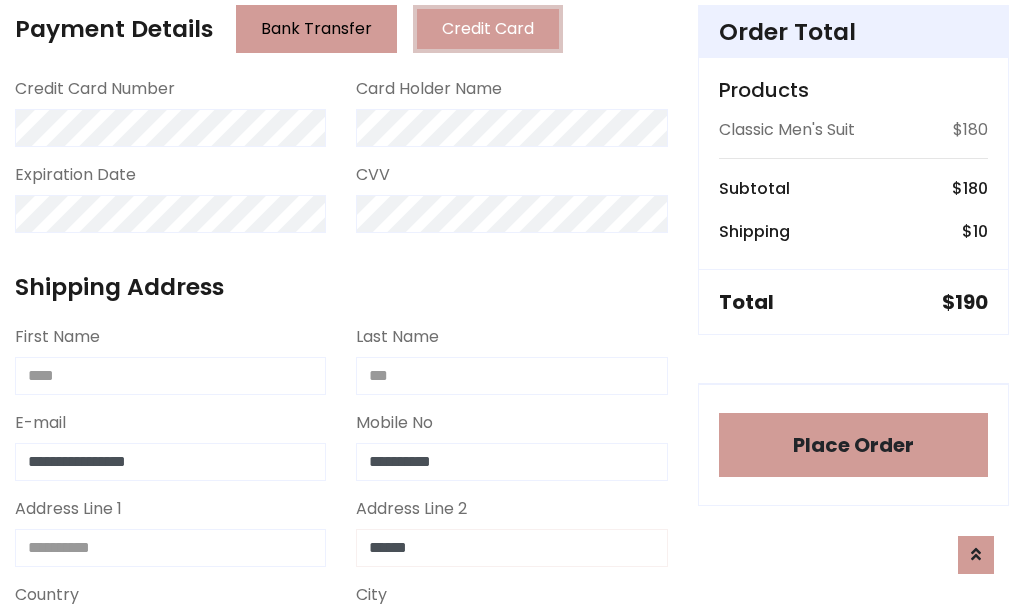 type on "******" 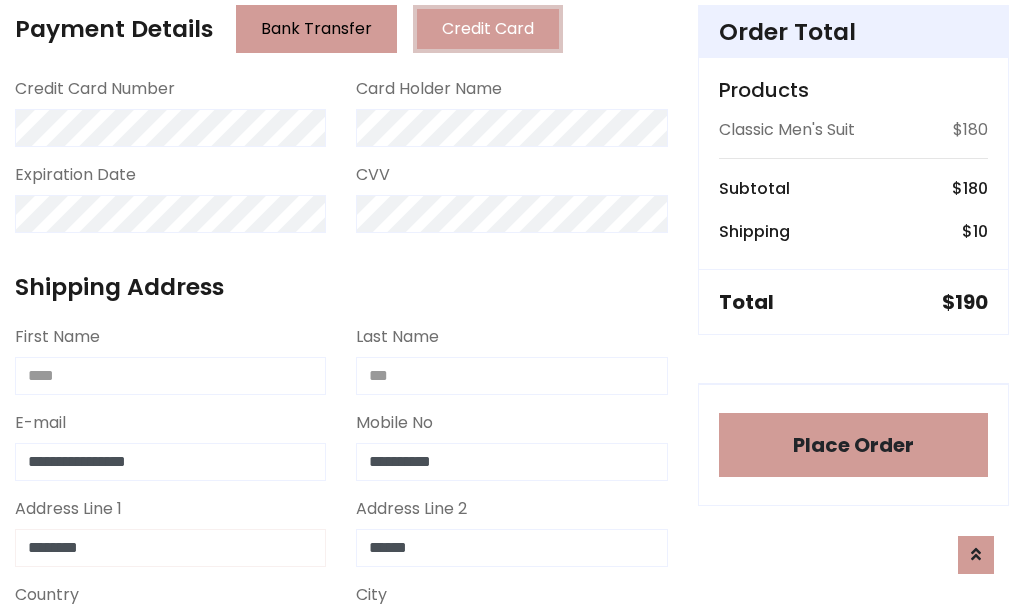 type on "********" 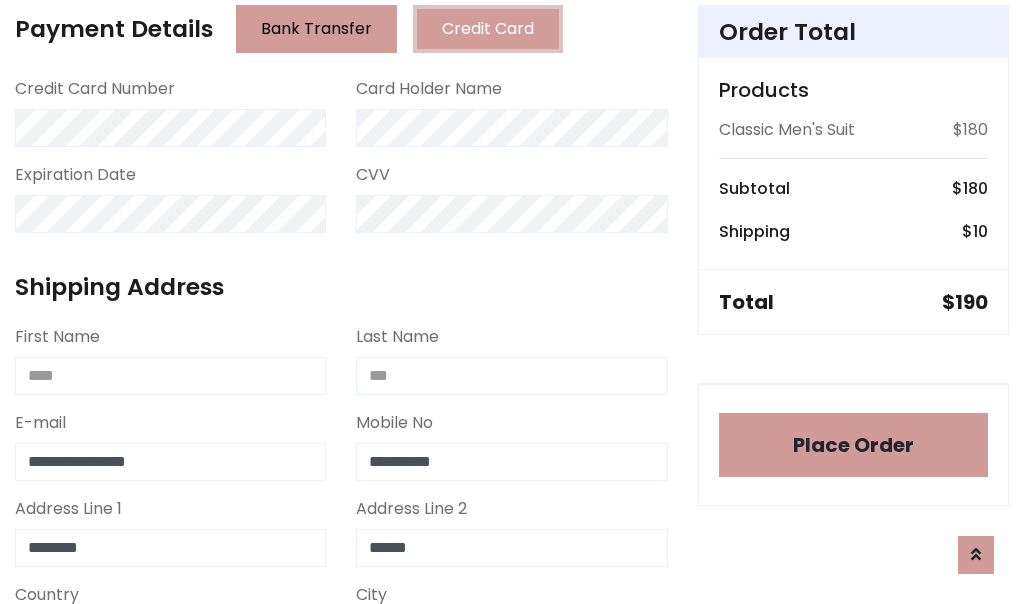 scroll, scrollTop: 905, scrollLeft: 0, axis: vertical 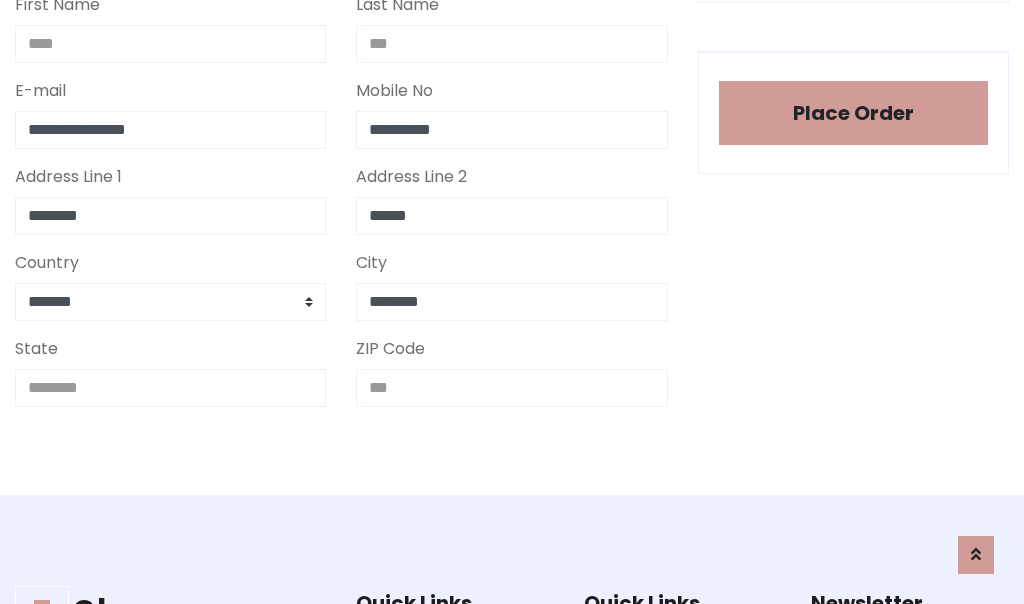 type on "********" 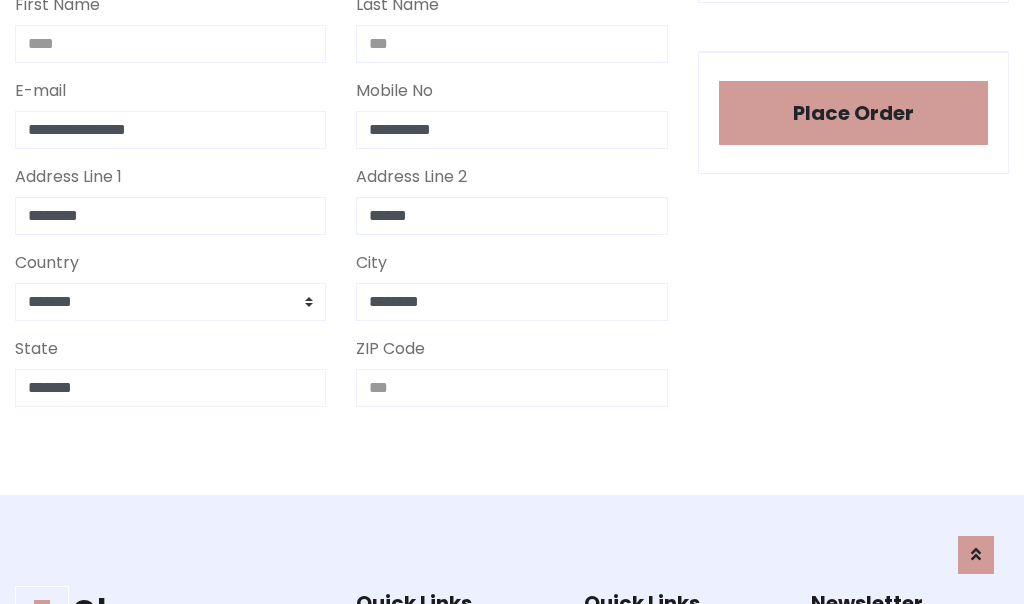 type on "*******" 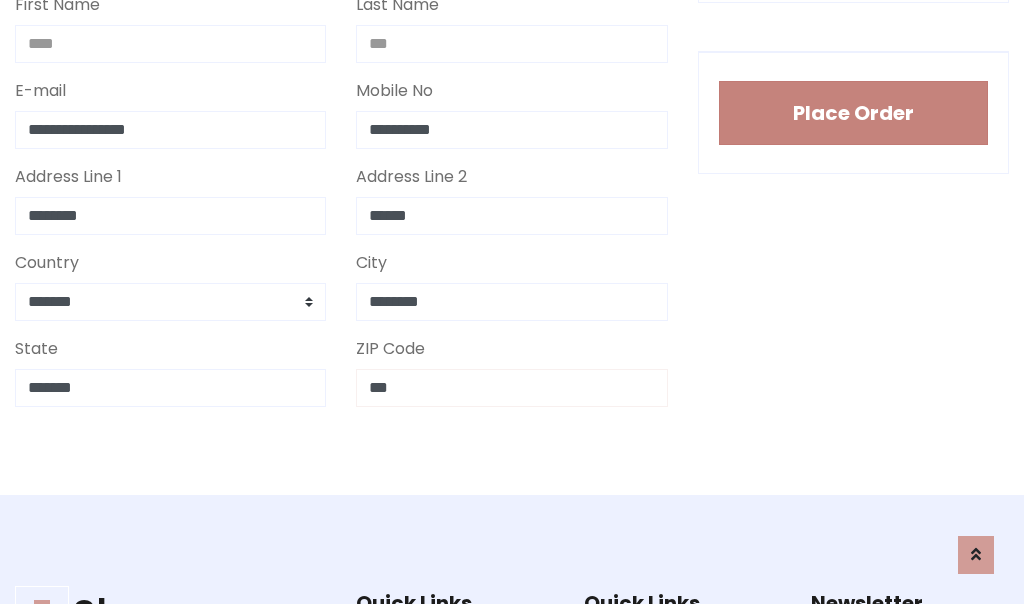 type on "***" 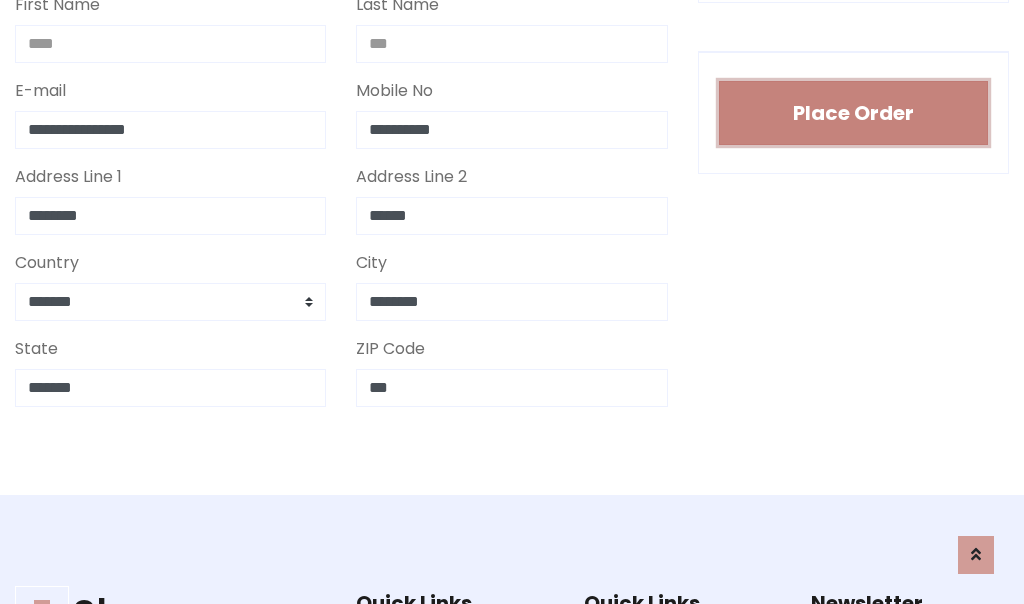 click on "Place Order" at bounding box center [853, 113] 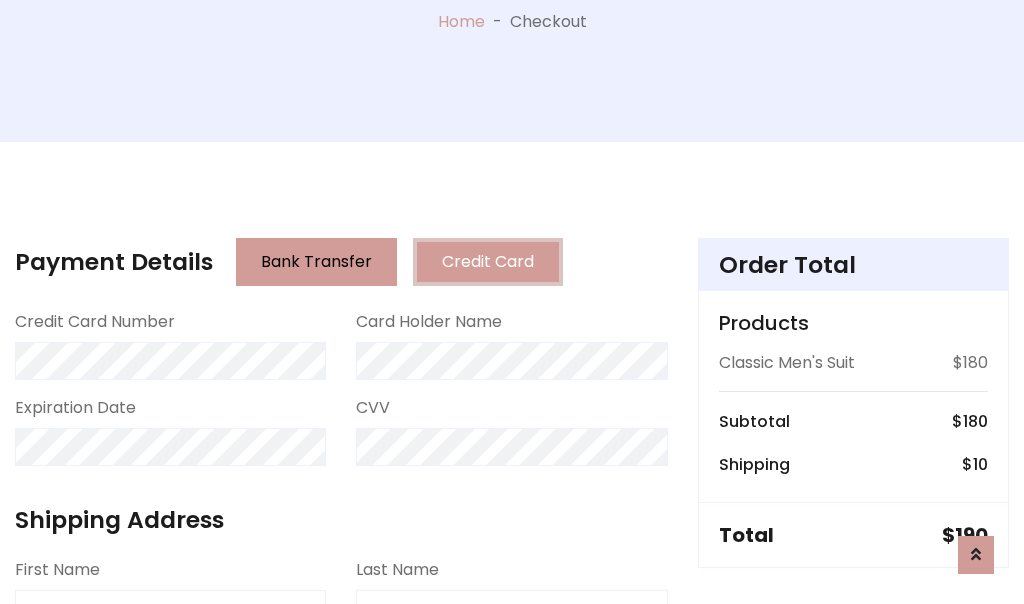 scroll, scrollTop: 0, scrollLeft: 0, axis: both 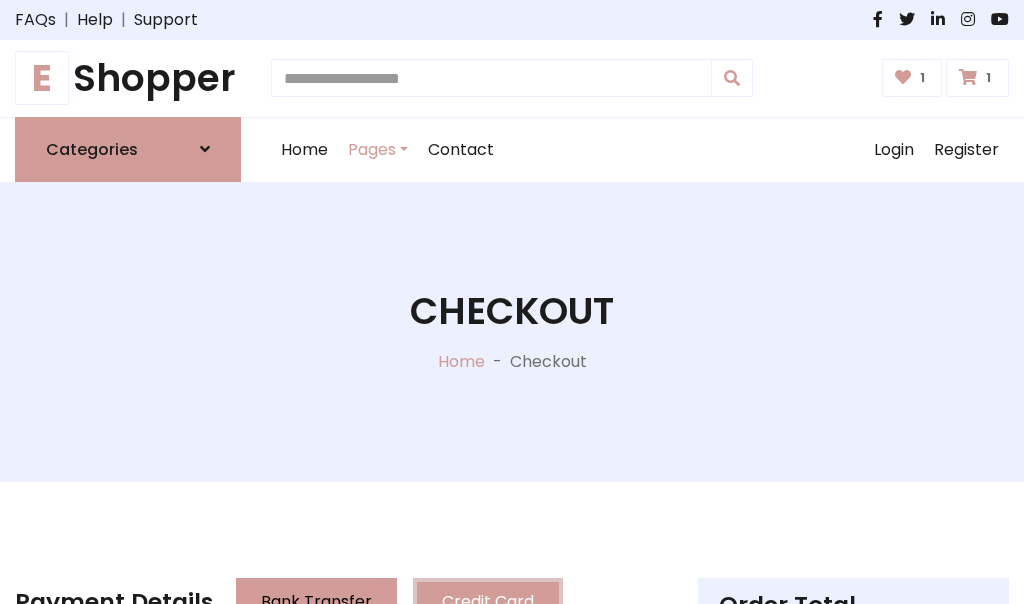 click on "E" at bounding box center (42, 78) 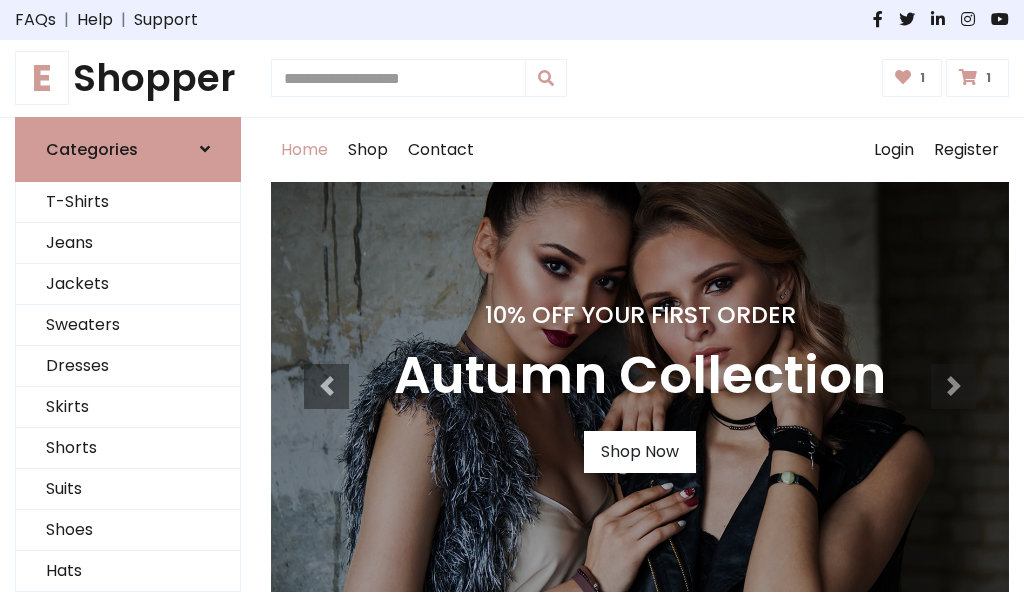 scroll, scrollTop: 0, scrollLeft: 0, axis: both 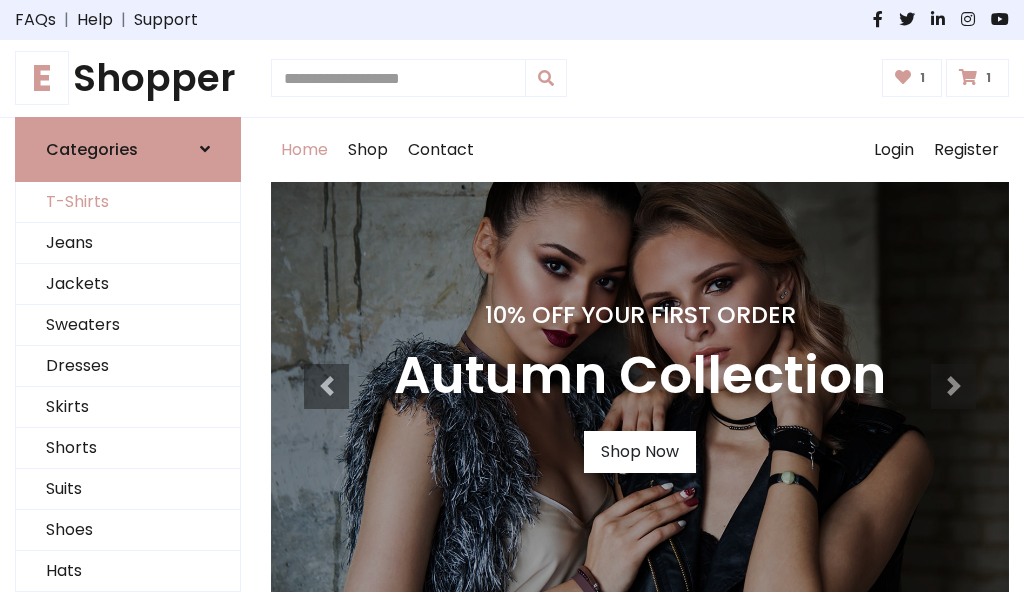 click on "T-Shirts" at bounding box center (128, 202) 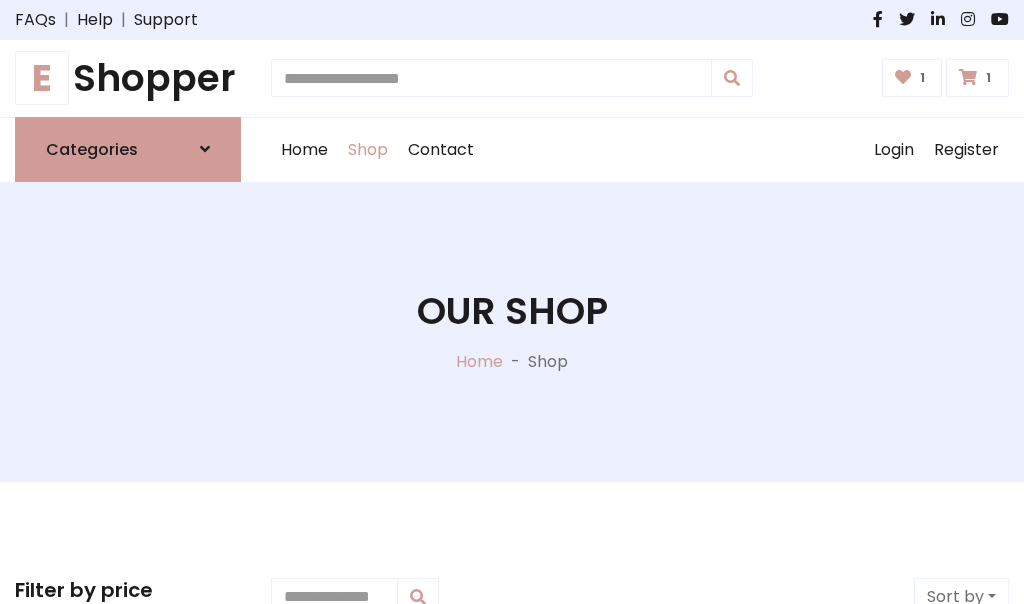 scroll, scrollTop: 0, scrollLeft: 0, axis: both 